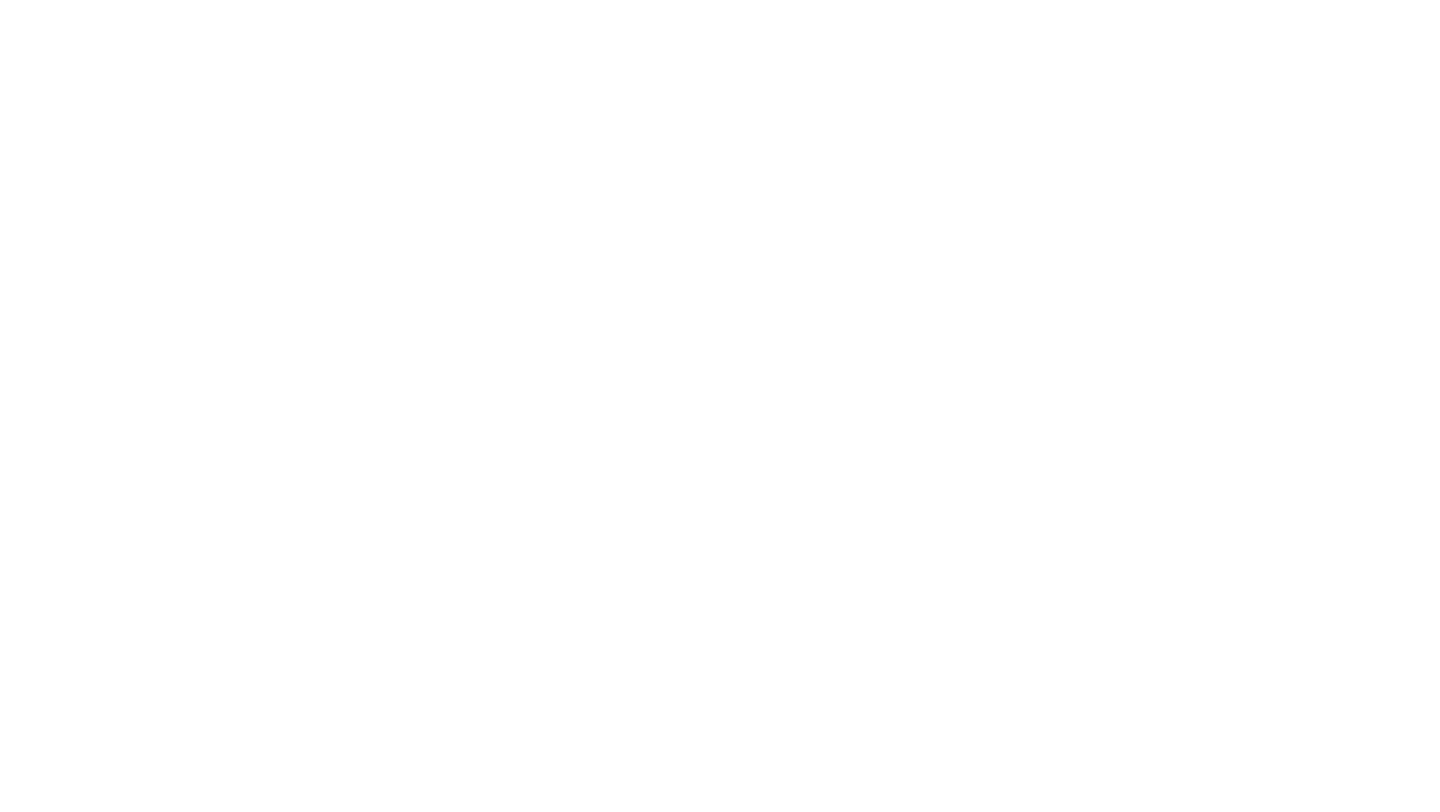 scroll, scrollTop: 0, scrollLeft: 0, axis: both 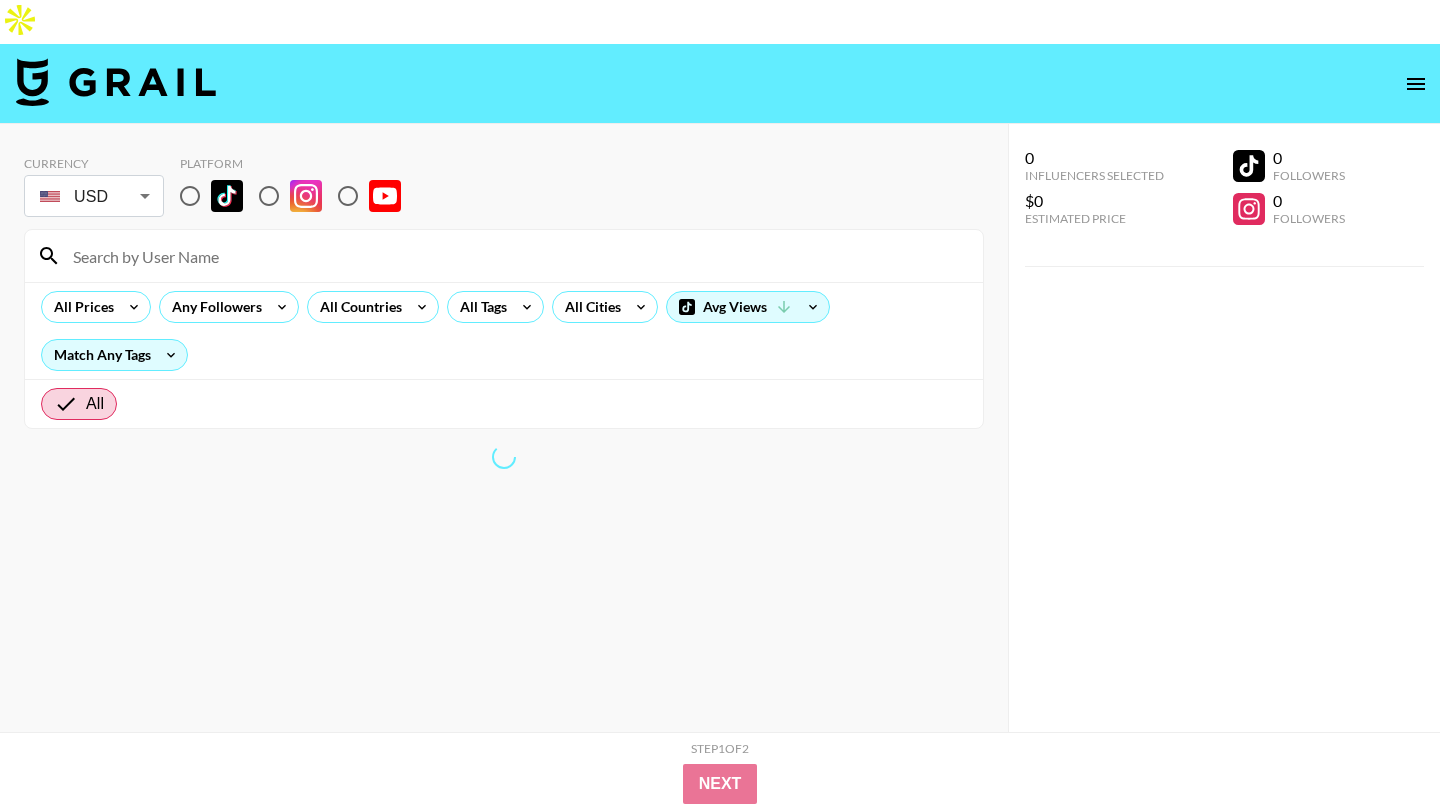 click at bounding box center [190, 196] 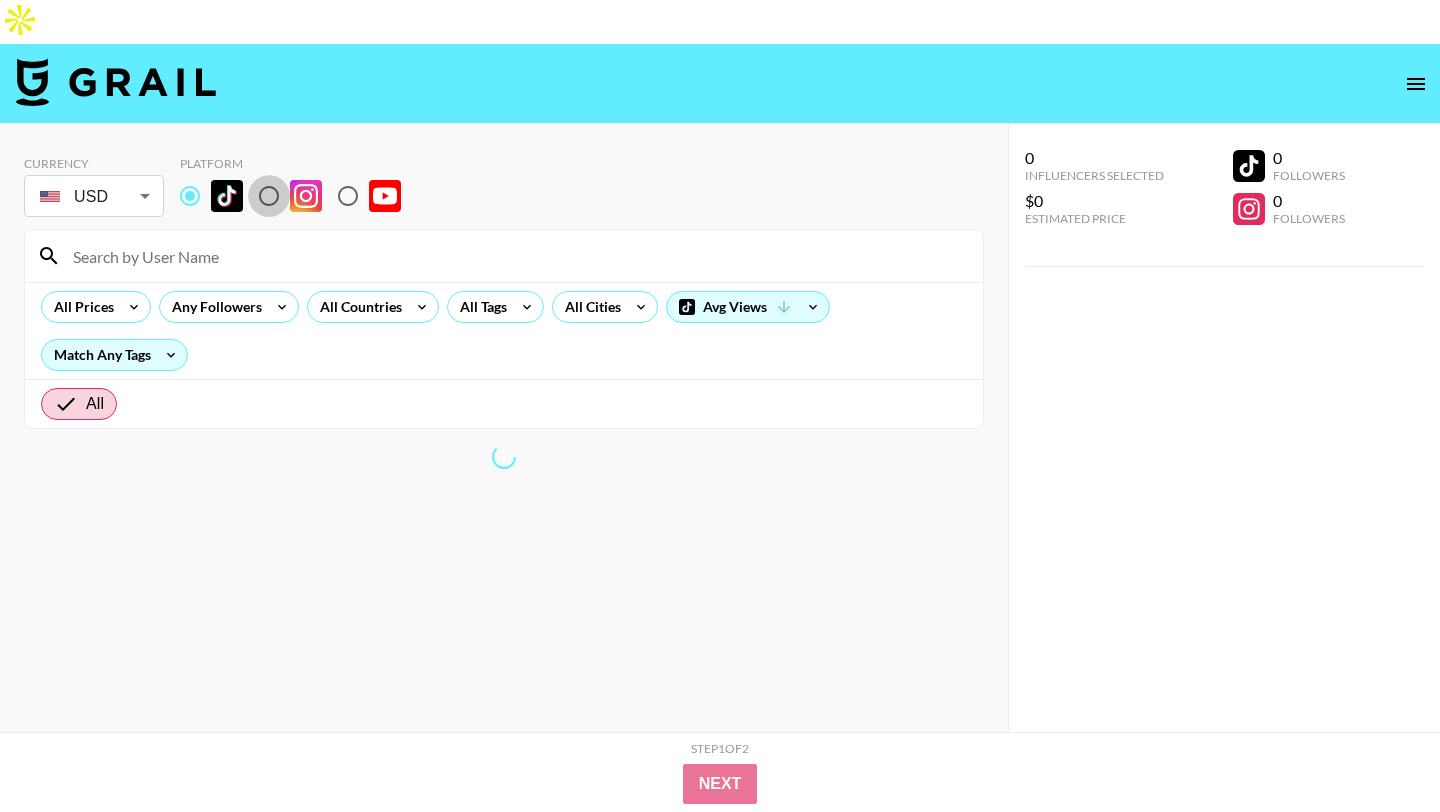 click at bounding box center (269, 196) 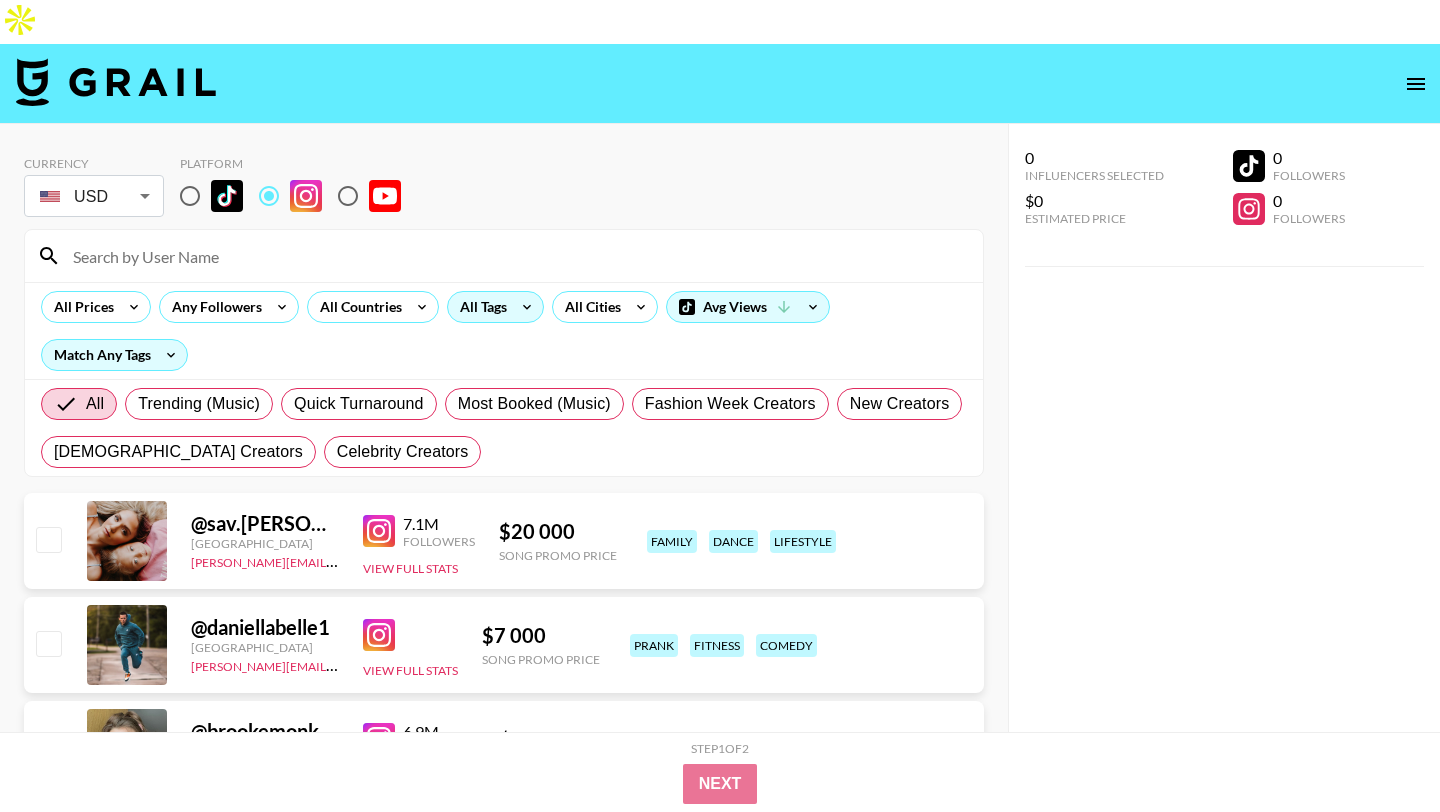 click on "All Tags" at bounding box center [479, 307] 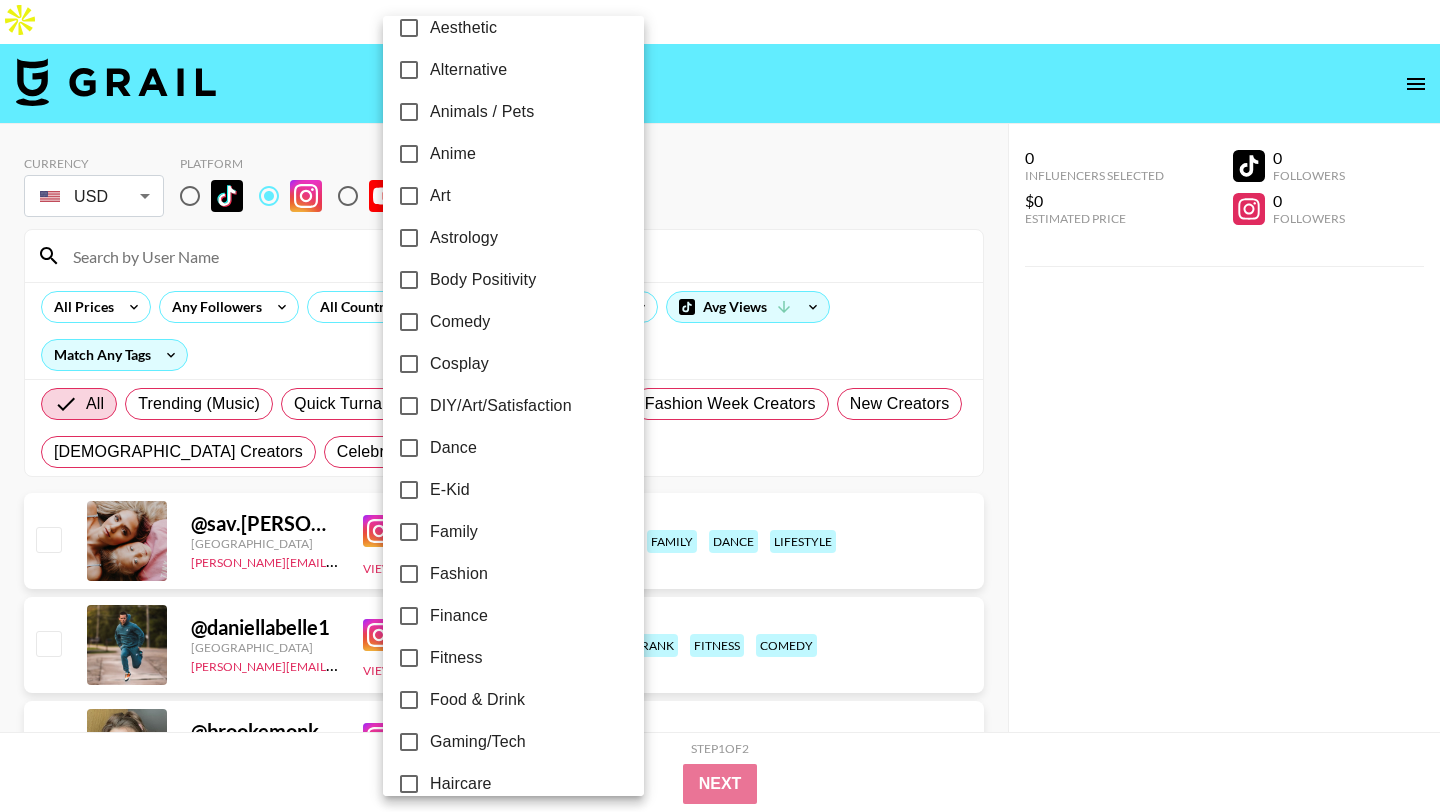 scroll, scrollTop: 110, scrollLeft: 0, axis: vertical 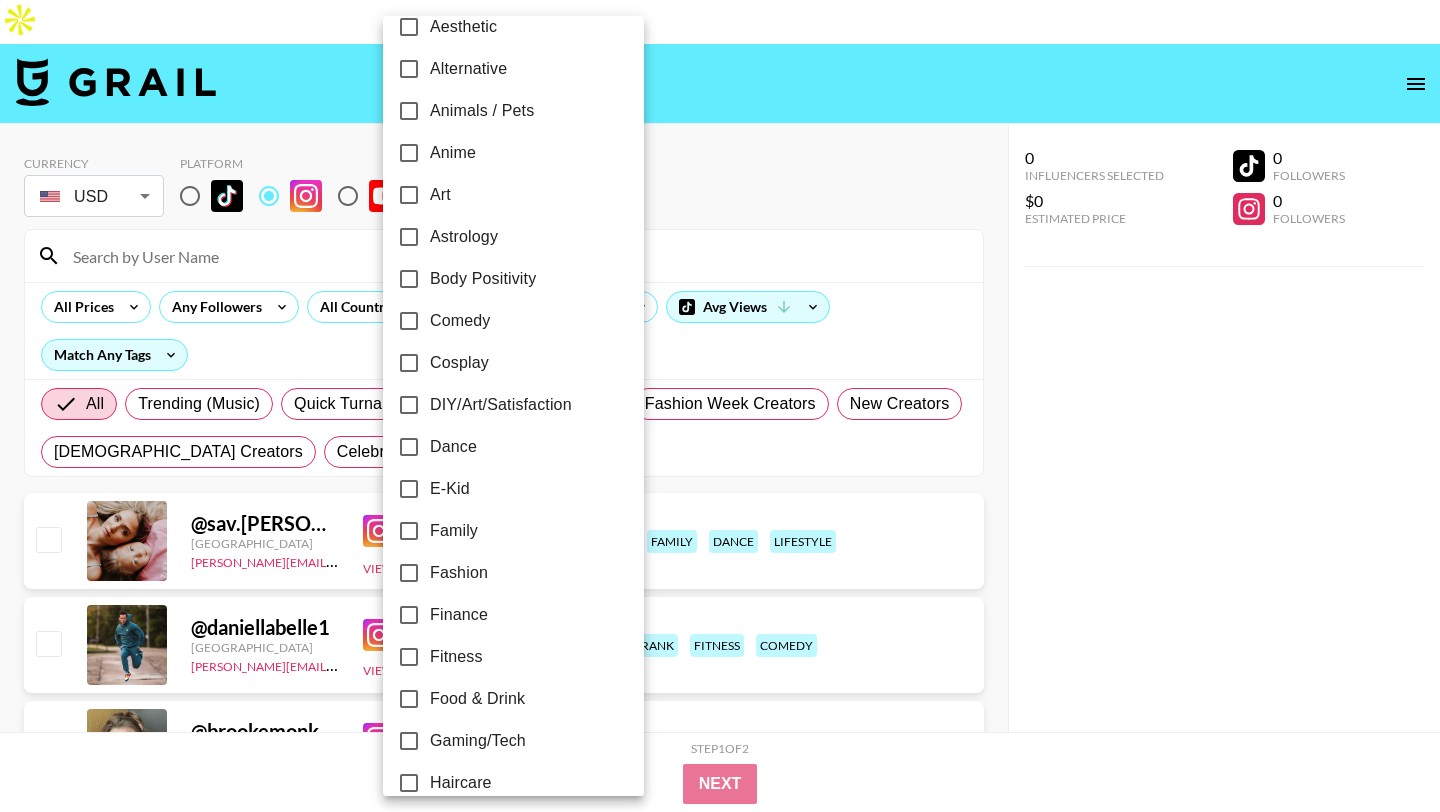 click on "Food & Drink" at bounding box center (477, 699) 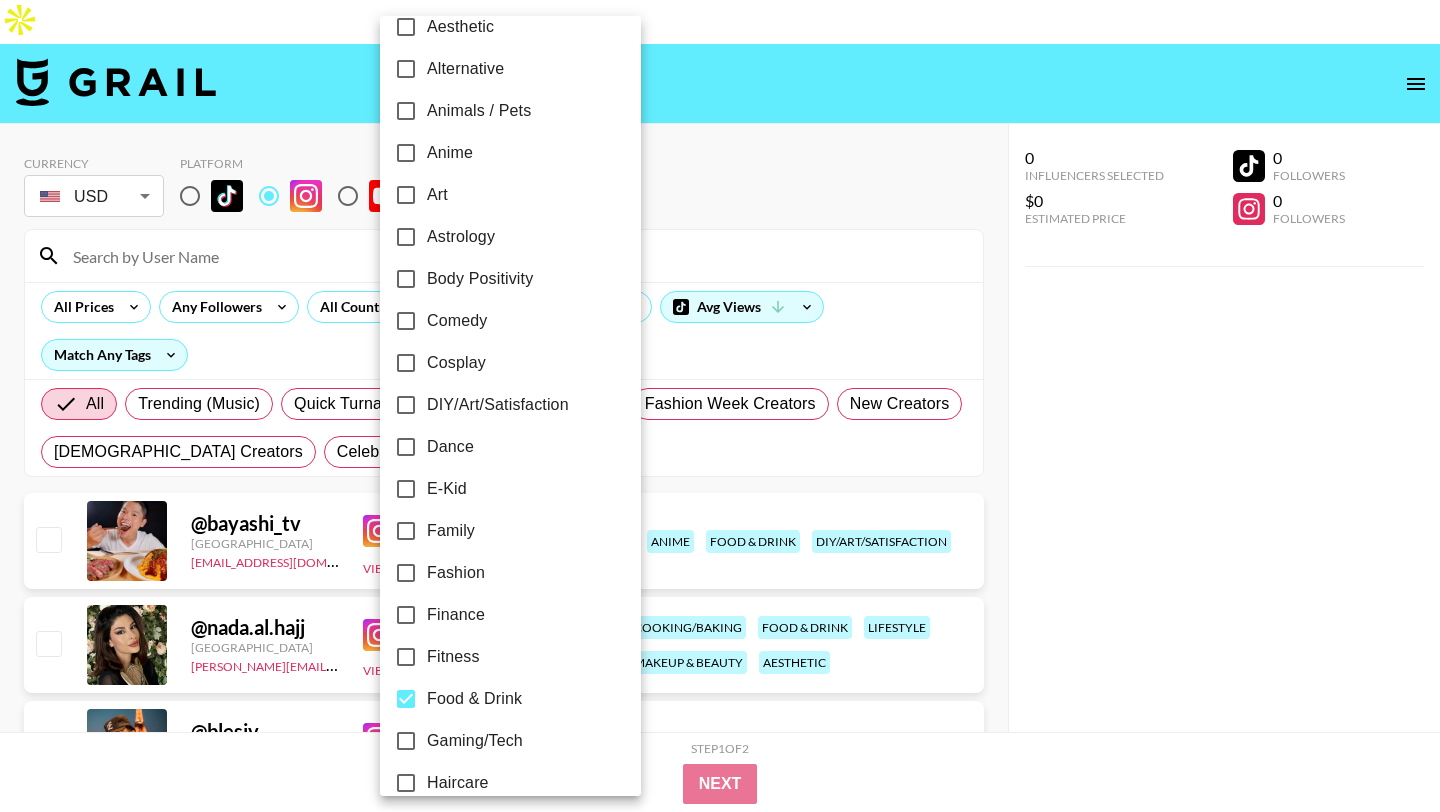 click at bounding box center (720, 406) 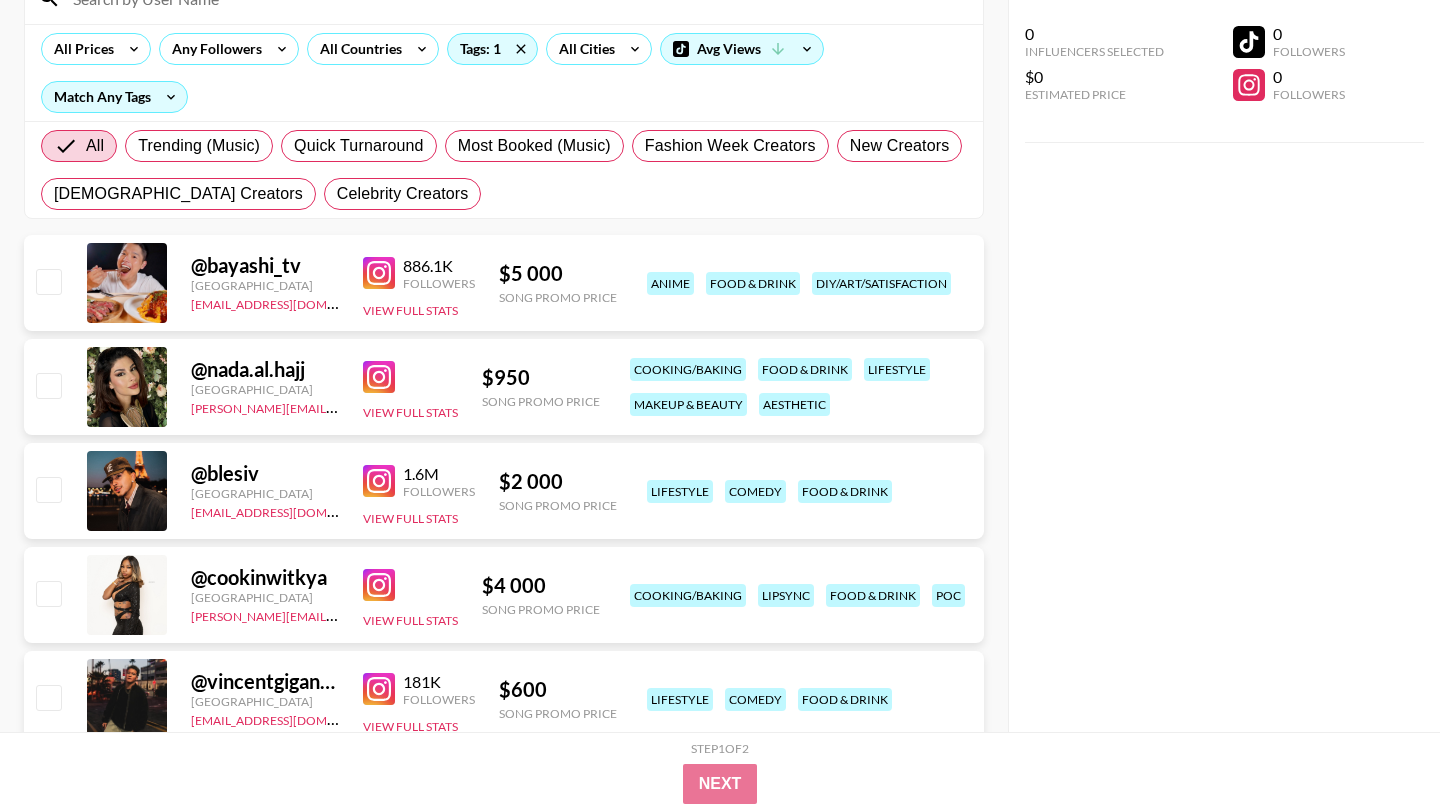 scroll, scrollTop: 0, scrollLeft: 0, axis: both 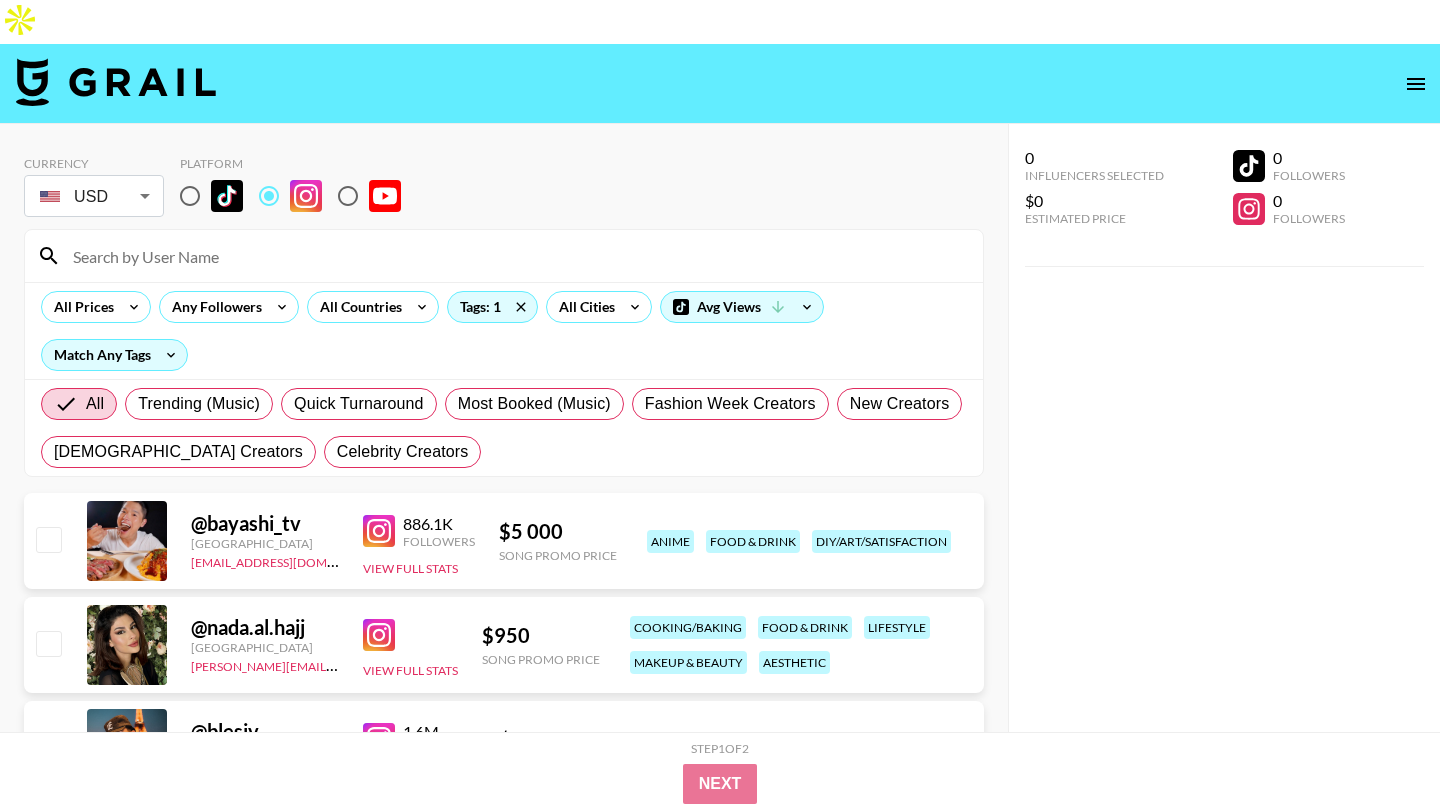 click at bounding box center (348, 196) 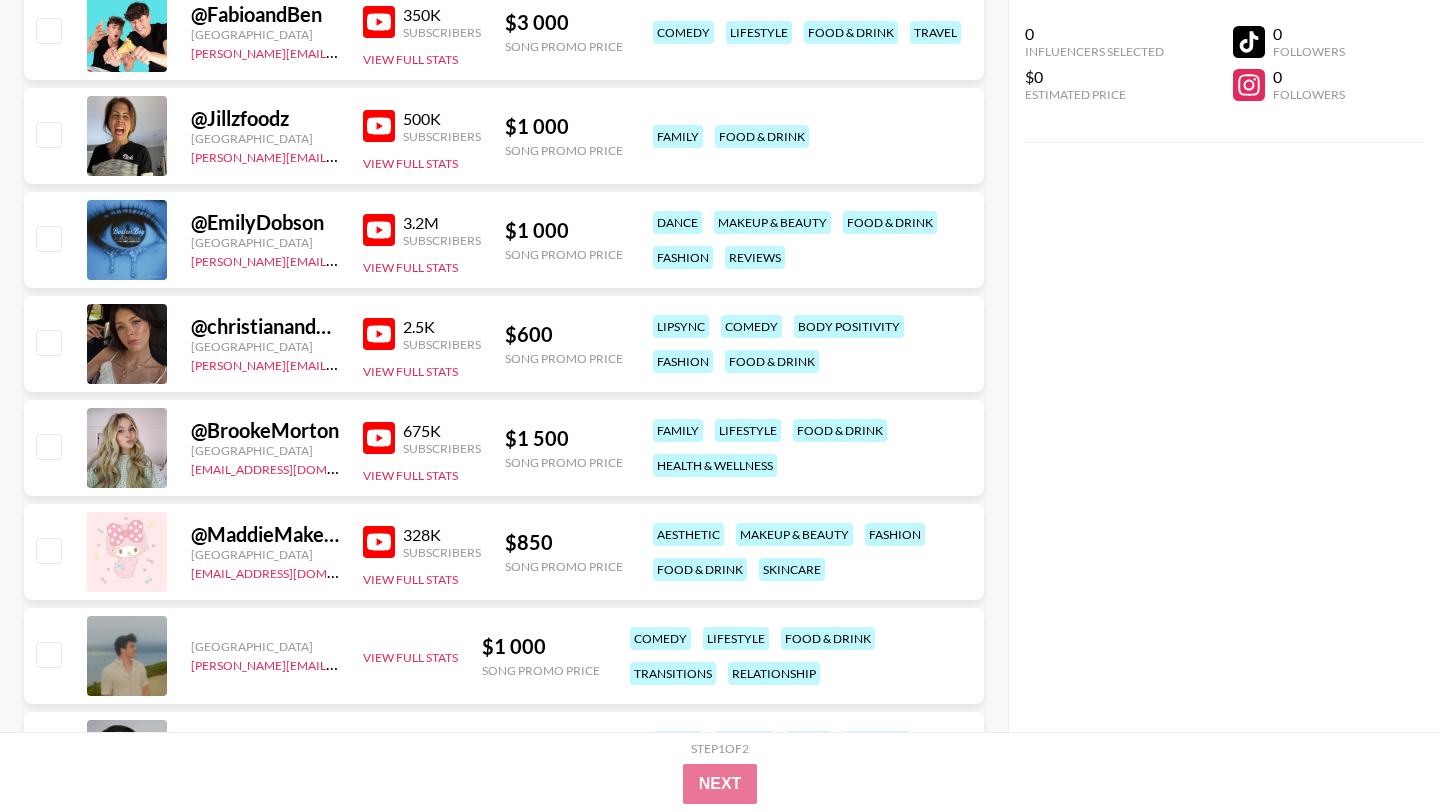 scroll, scrollTop: 1067, scrollLeft: 0, axis: vertical 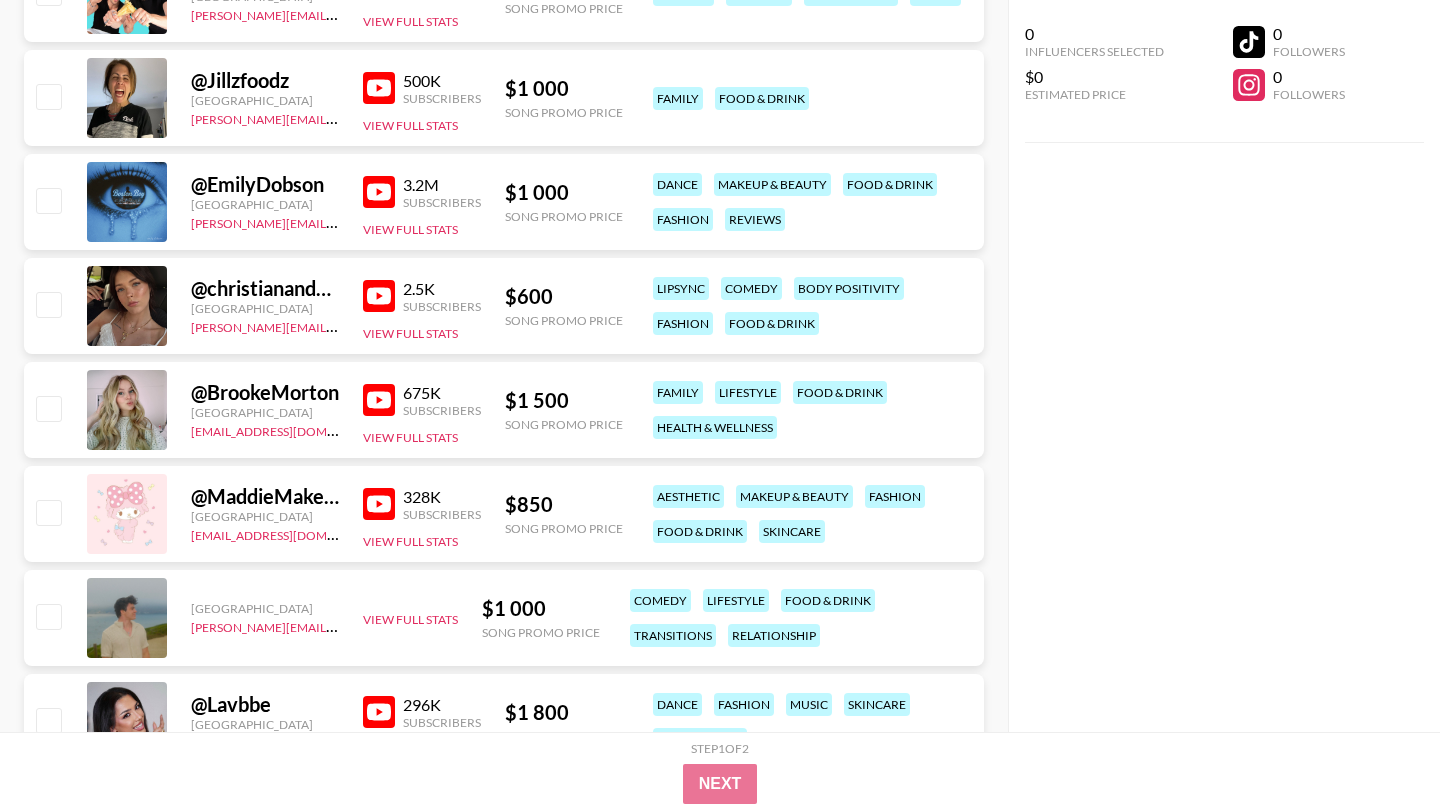 click at bounding box center (379, 504) 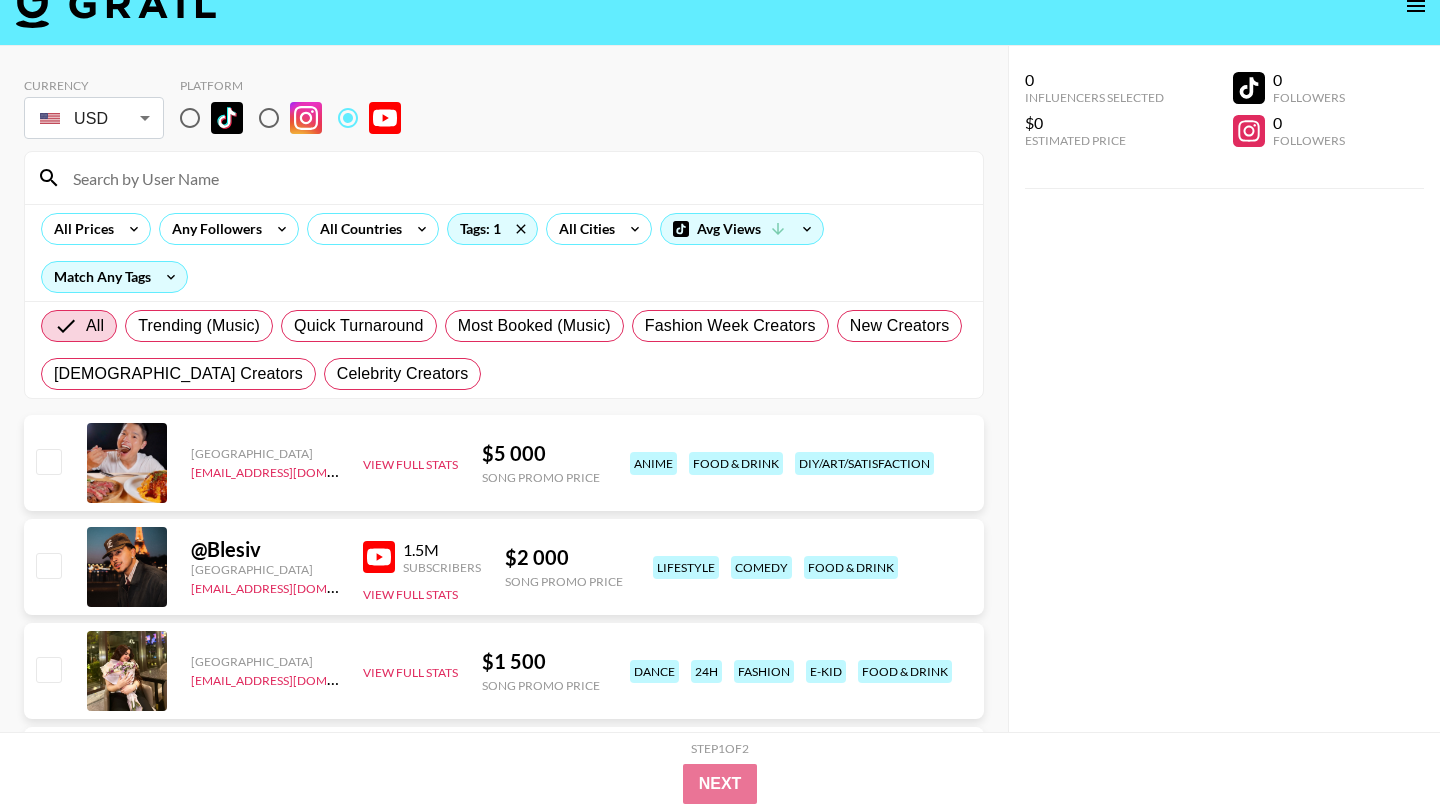 scroll, scrollTop: 0, scrollLeft: 0, axis: both 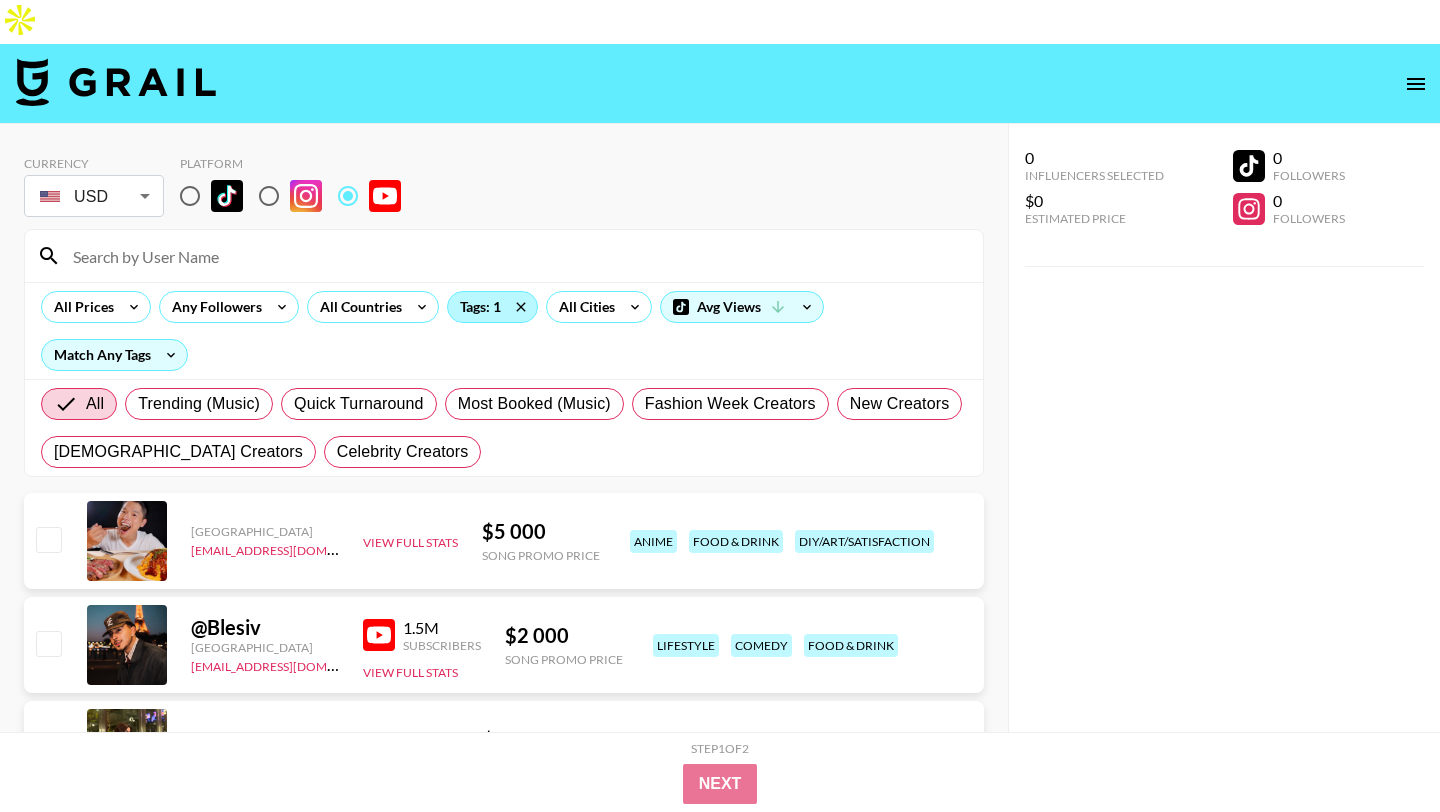 click on "Tags: 1" at bounding box center (492, 307) 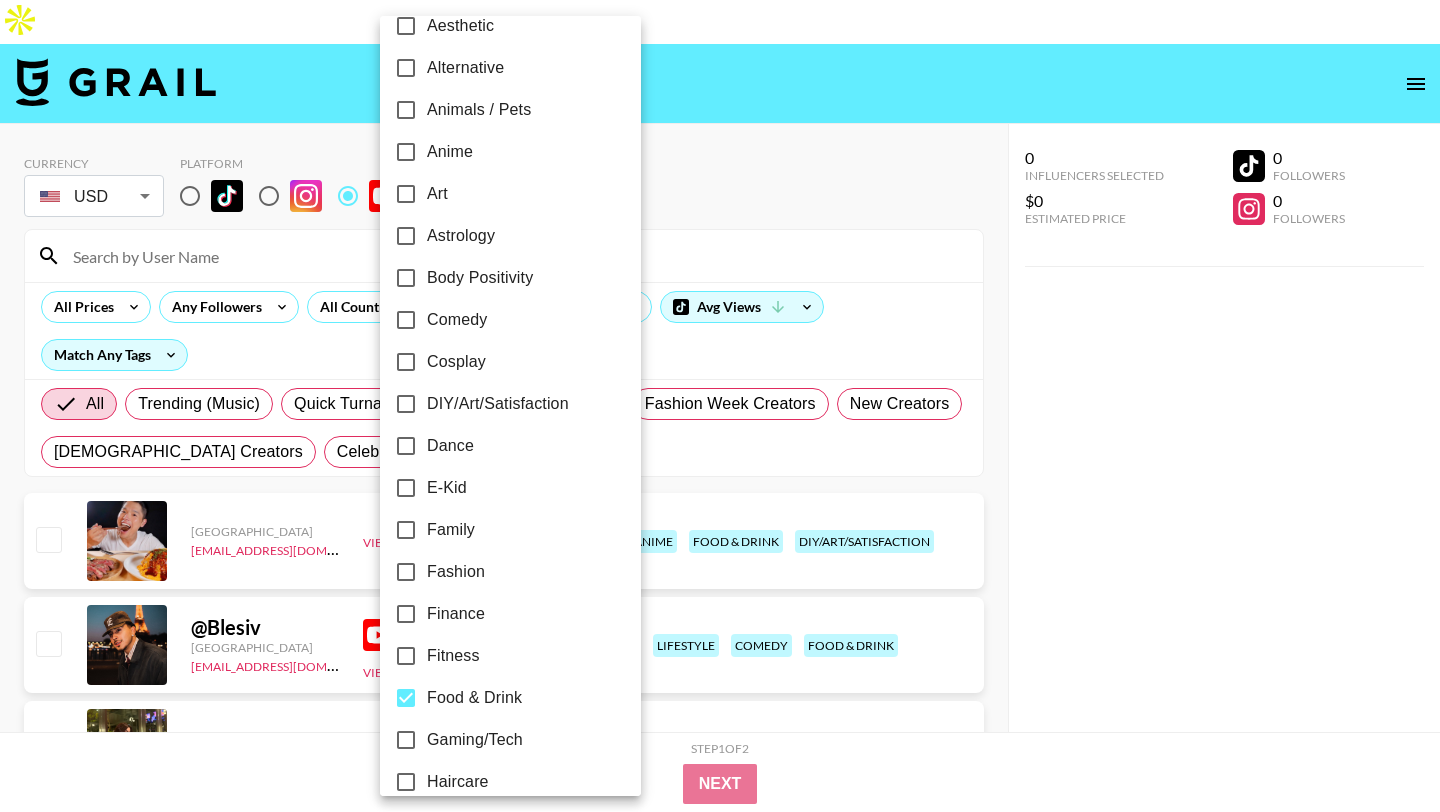 scroll, scrollTop: 112, scrollLeft: 0, axis: vertical 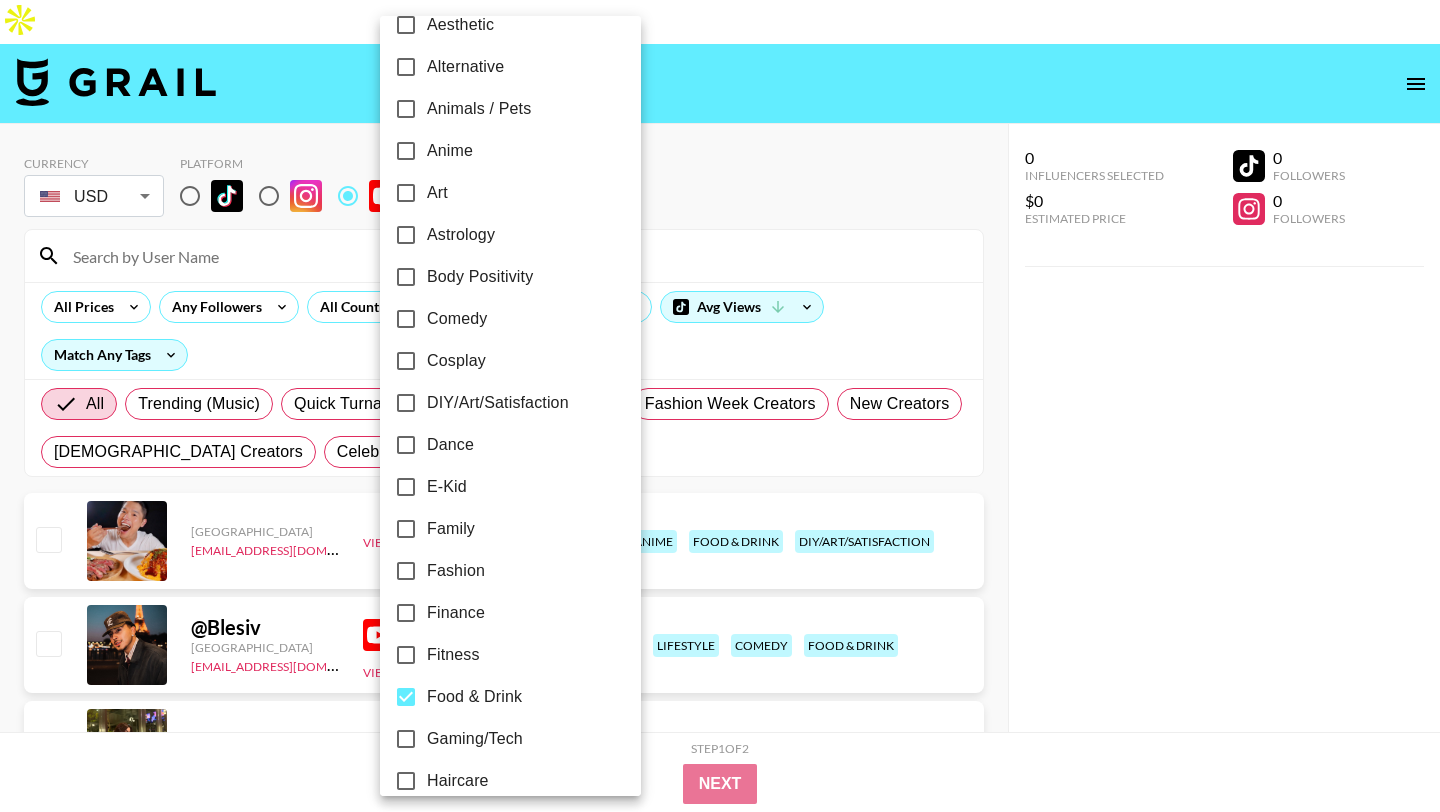 click on "Food & Drink" at bounding box center [497, 697] 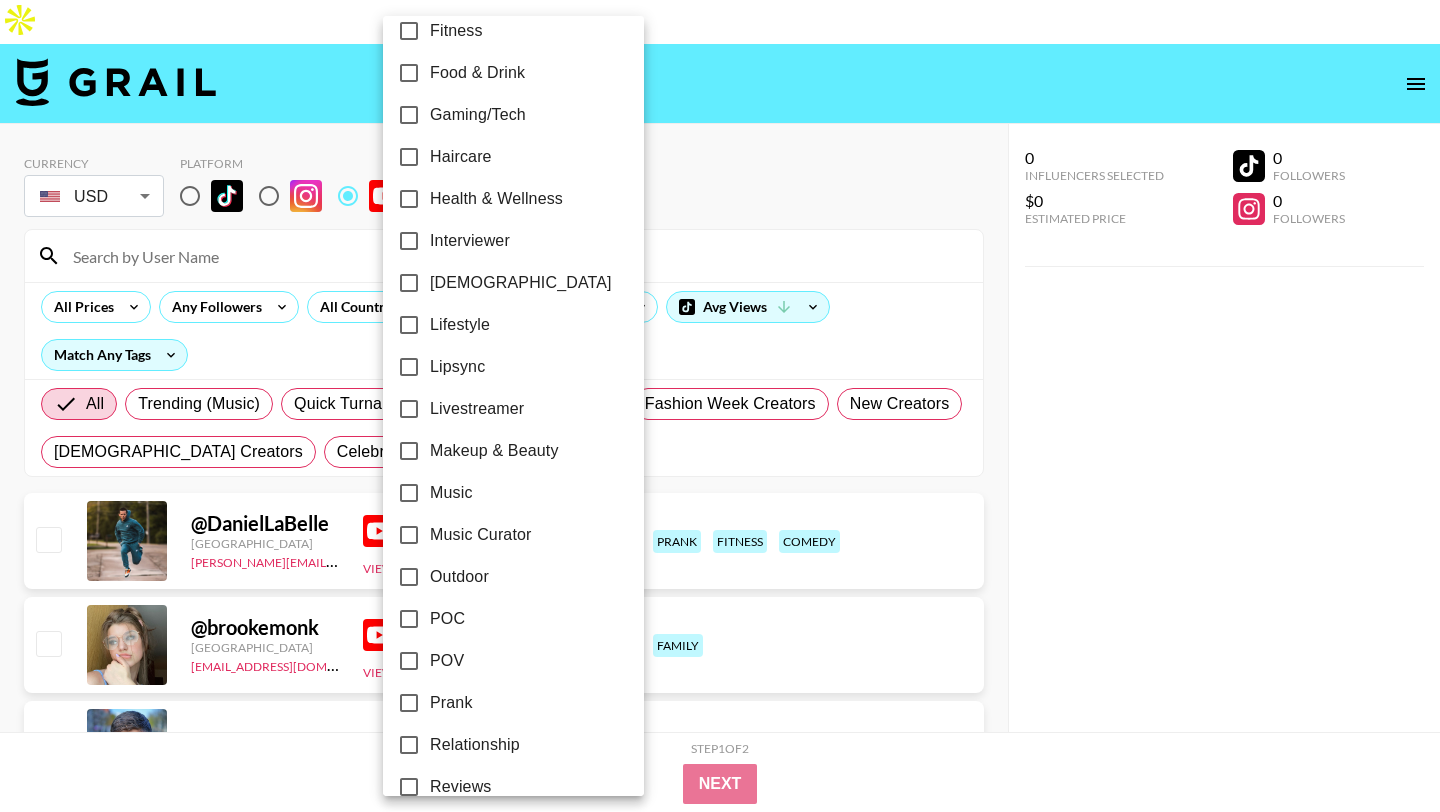 scroll, scrollTop: 1100, scrollLeft: 0, axis: vertical 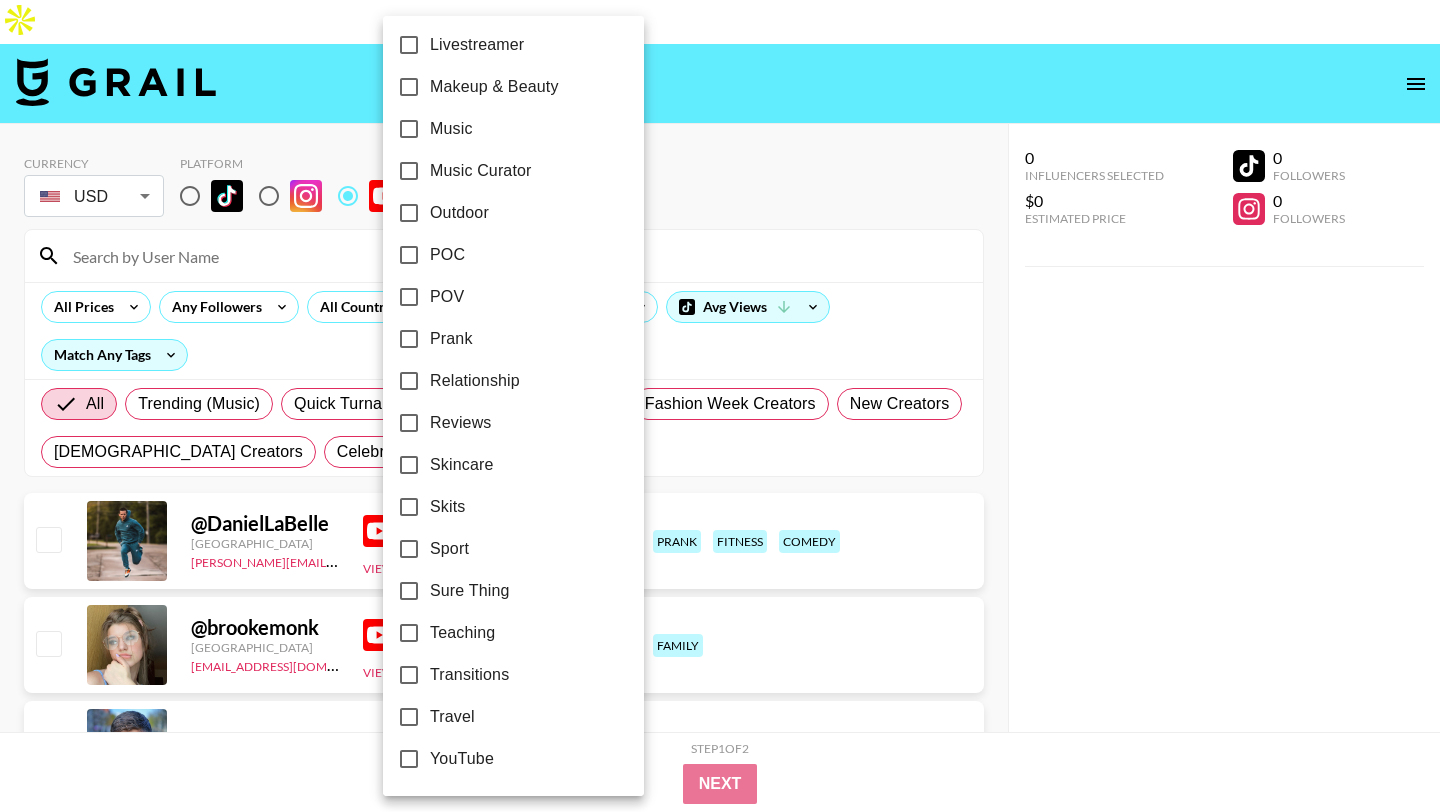 click on "Travel" at bounding box center [452, 717] 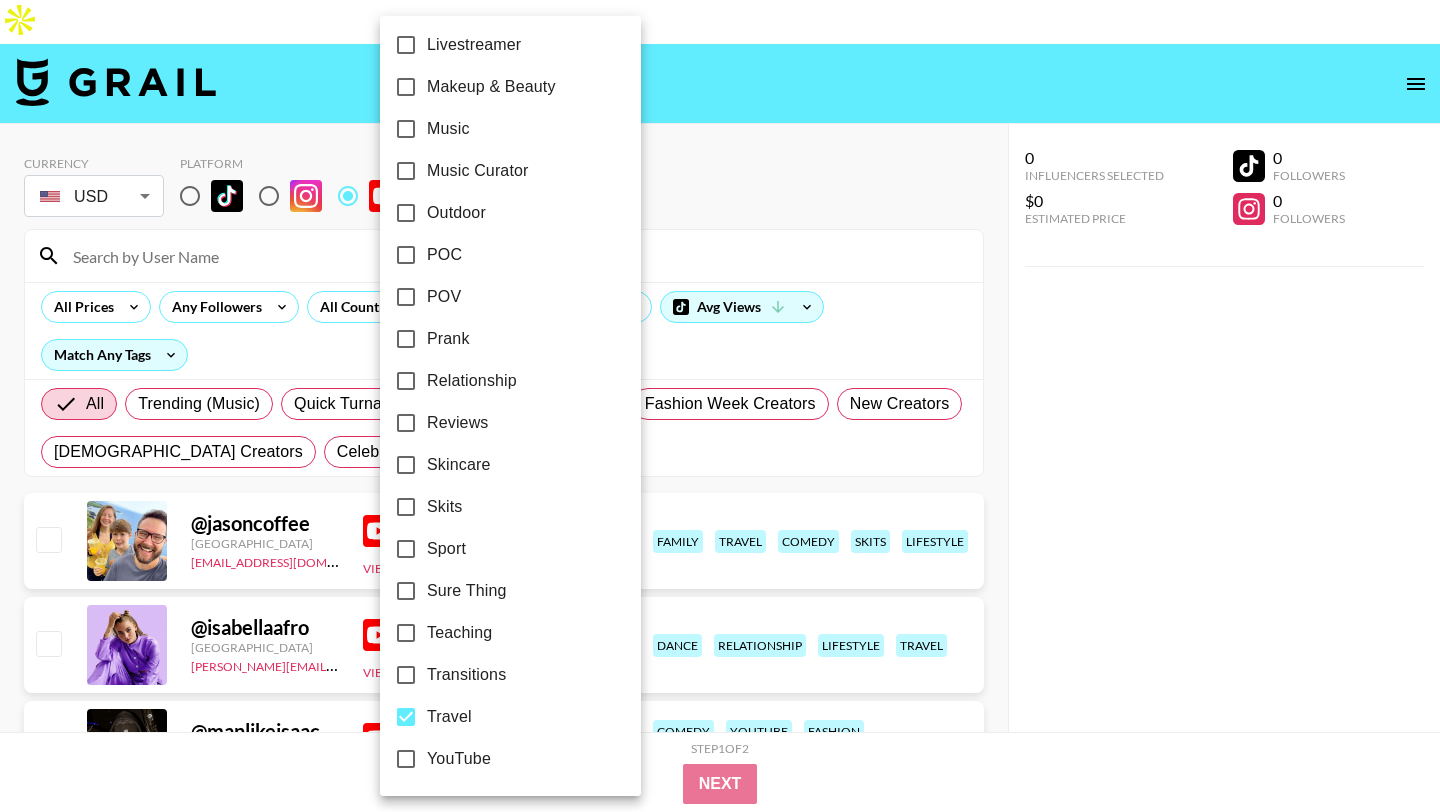 click at bounding box center [720, 406] 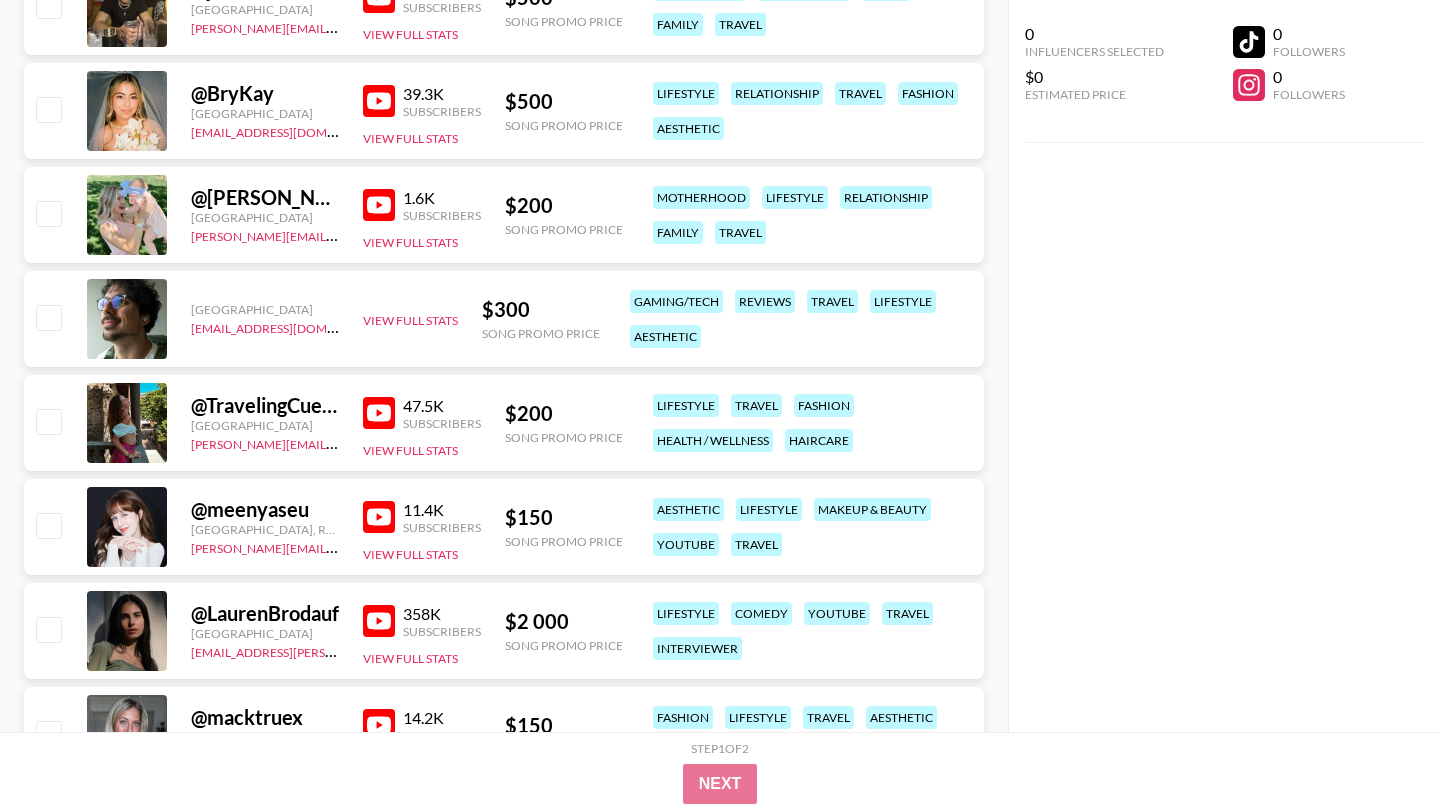 scroll, scrollTop: 6273, scrollLeft: 0, axis: vertical 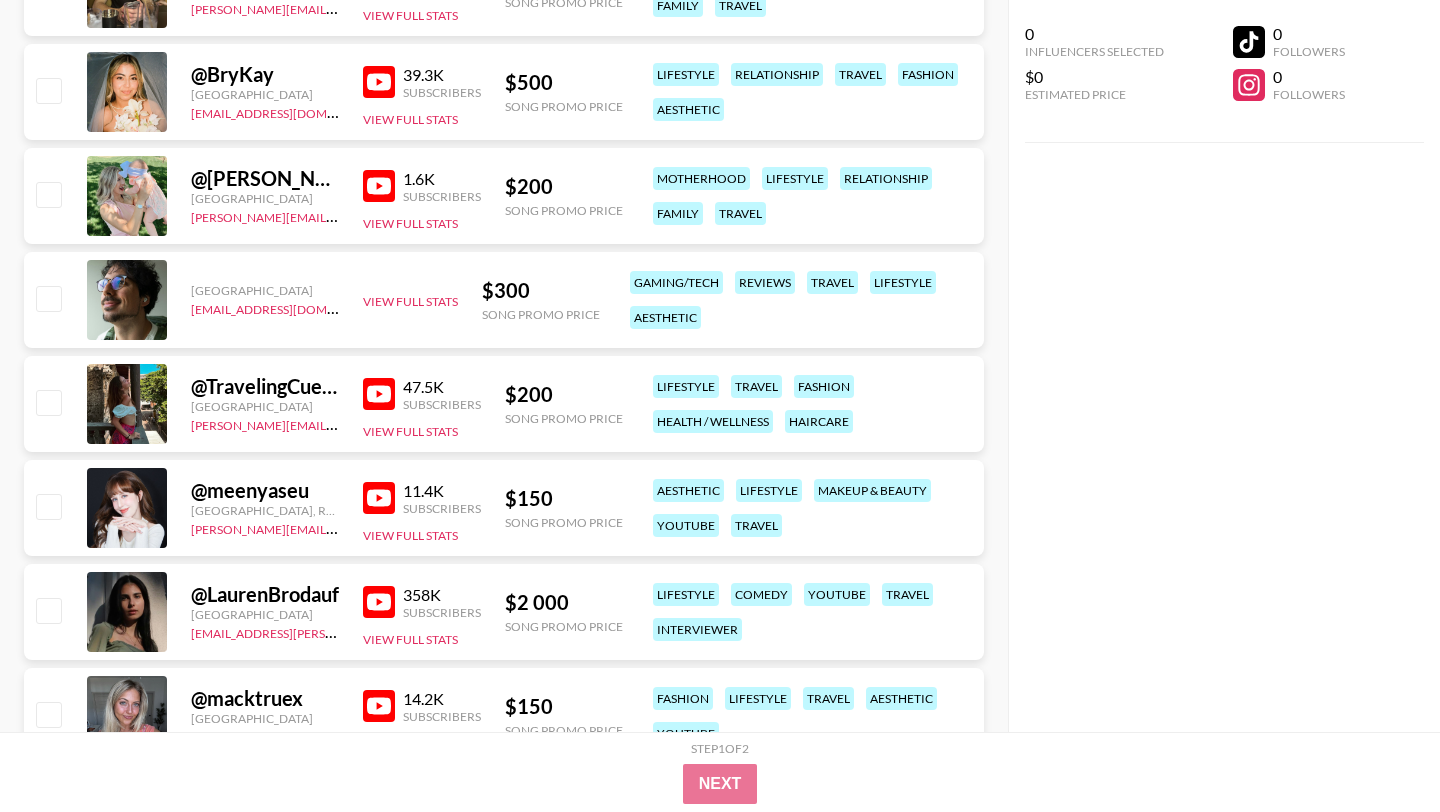click at bounding box center (379, 394) 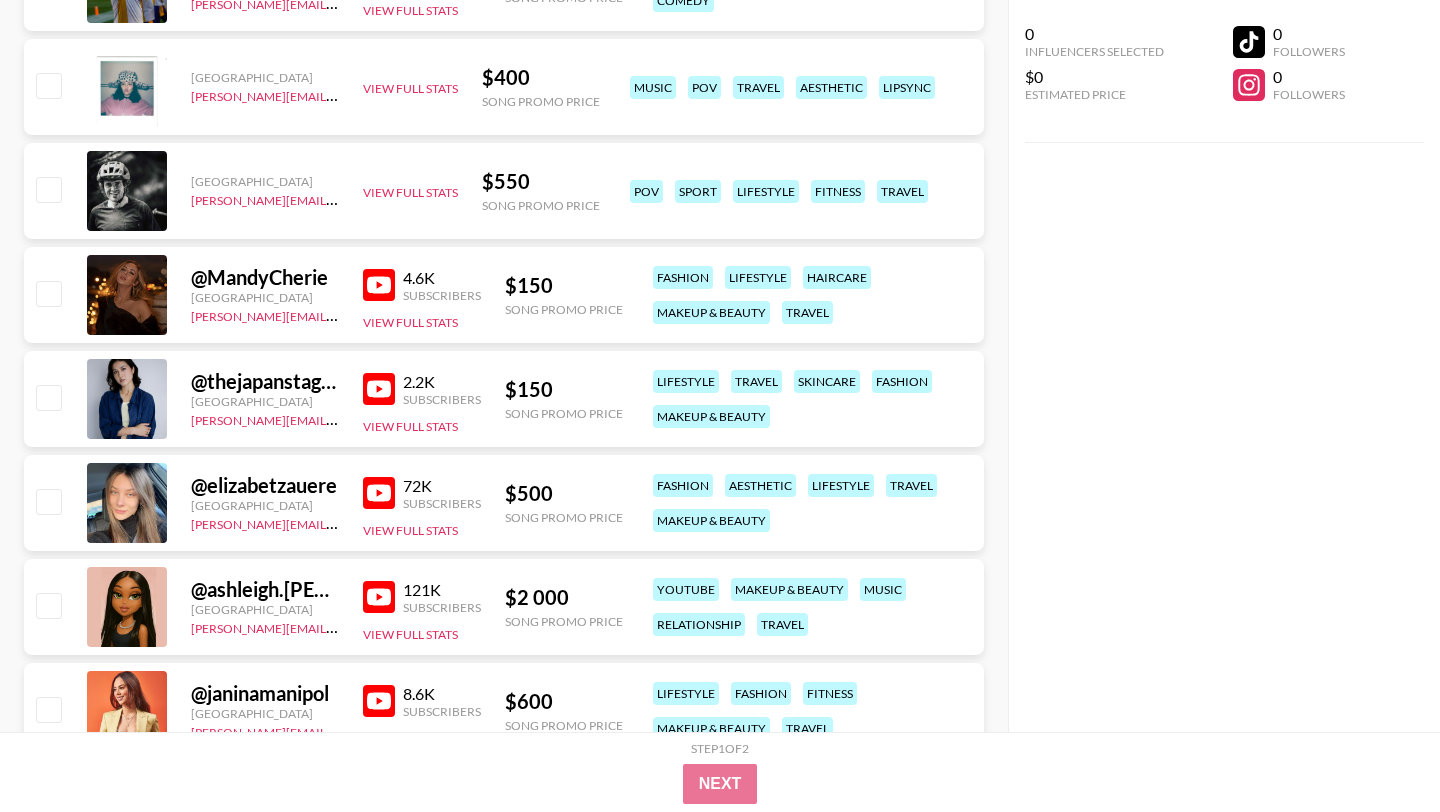 scroll, scrollTop: 8085, scrollLeft: 0, axis: vertical 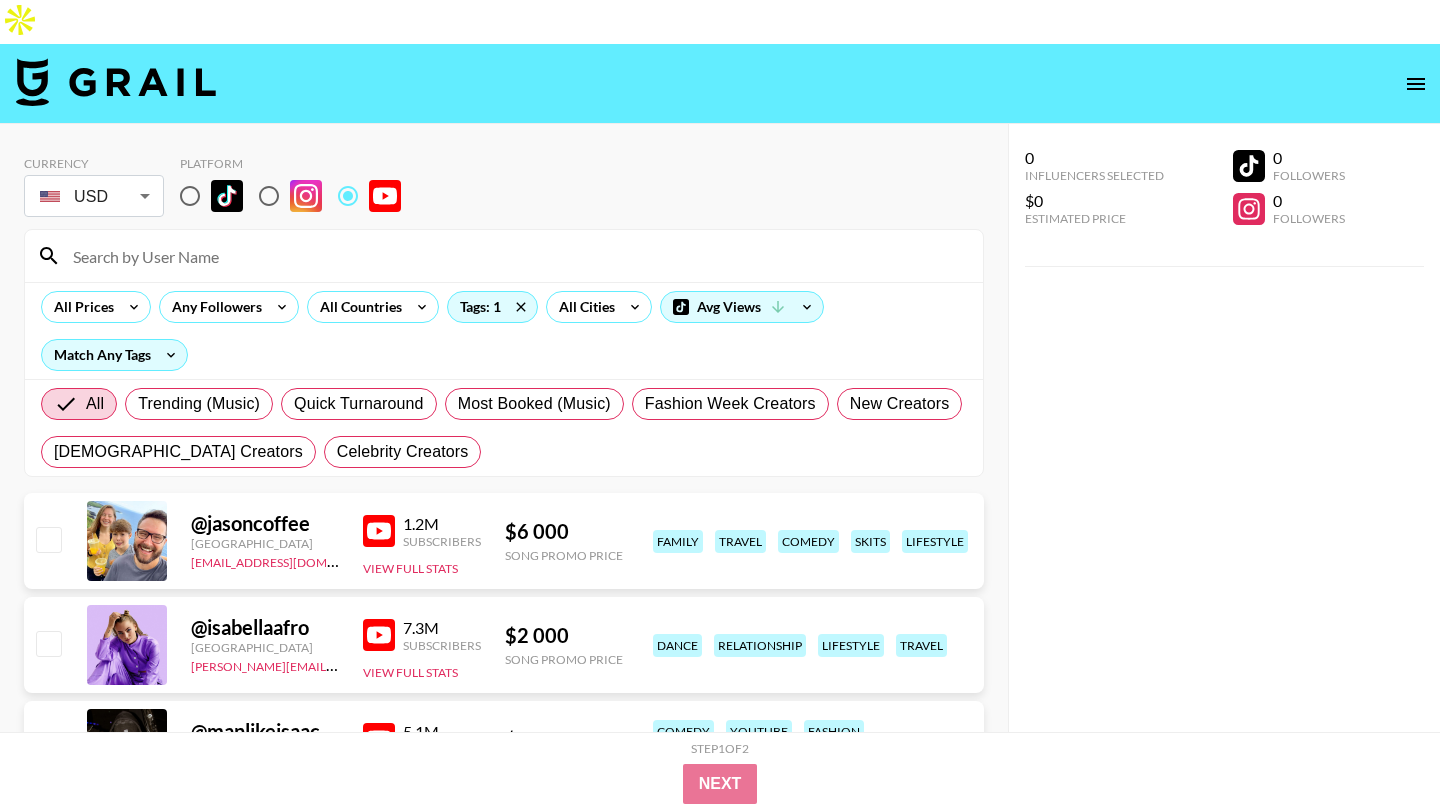click at bounding box center (269, 196) 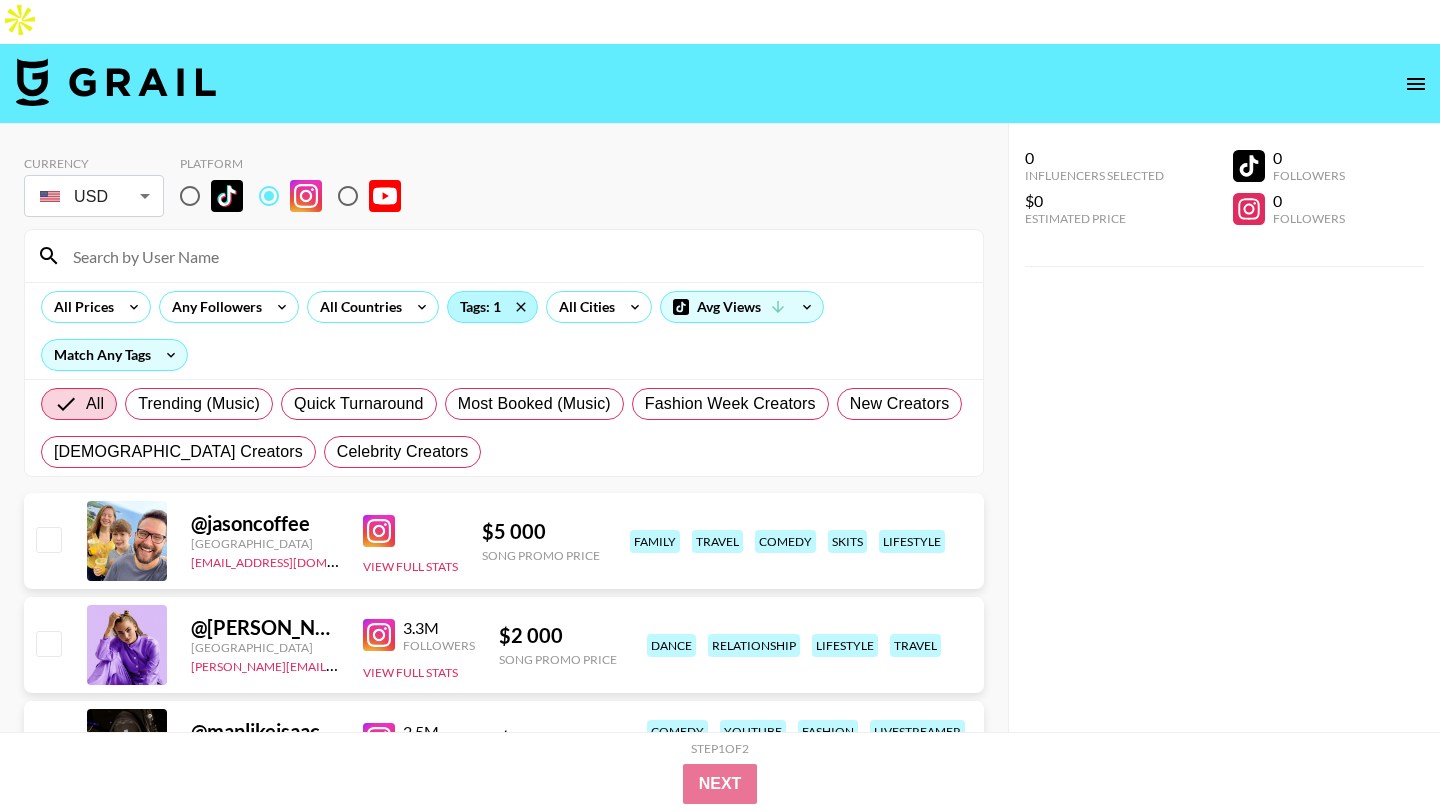 click on "Tags: 1" at bounding box center [492, 307] 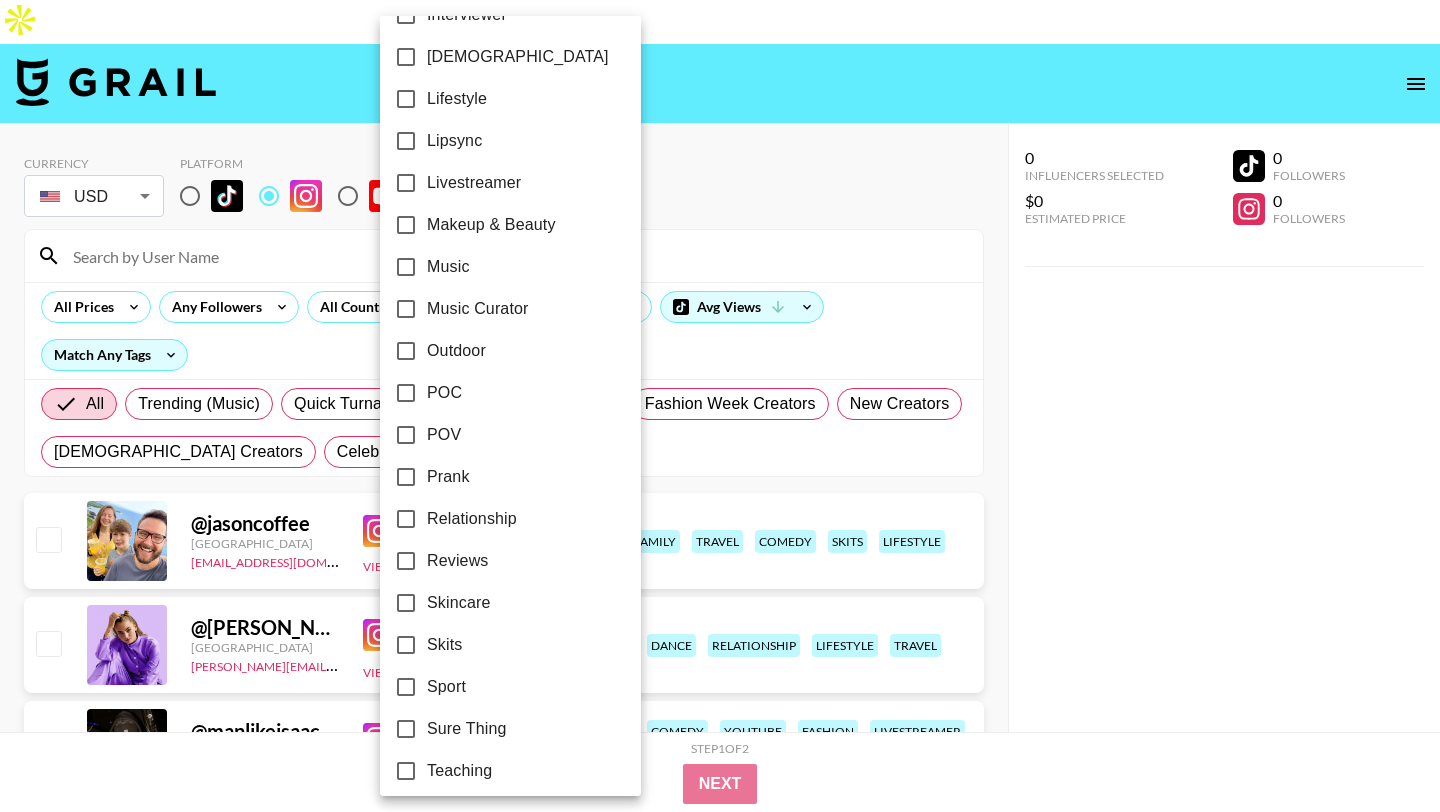 scroll, scrollTop: 951, scrollLeft: 0, axis: vertical 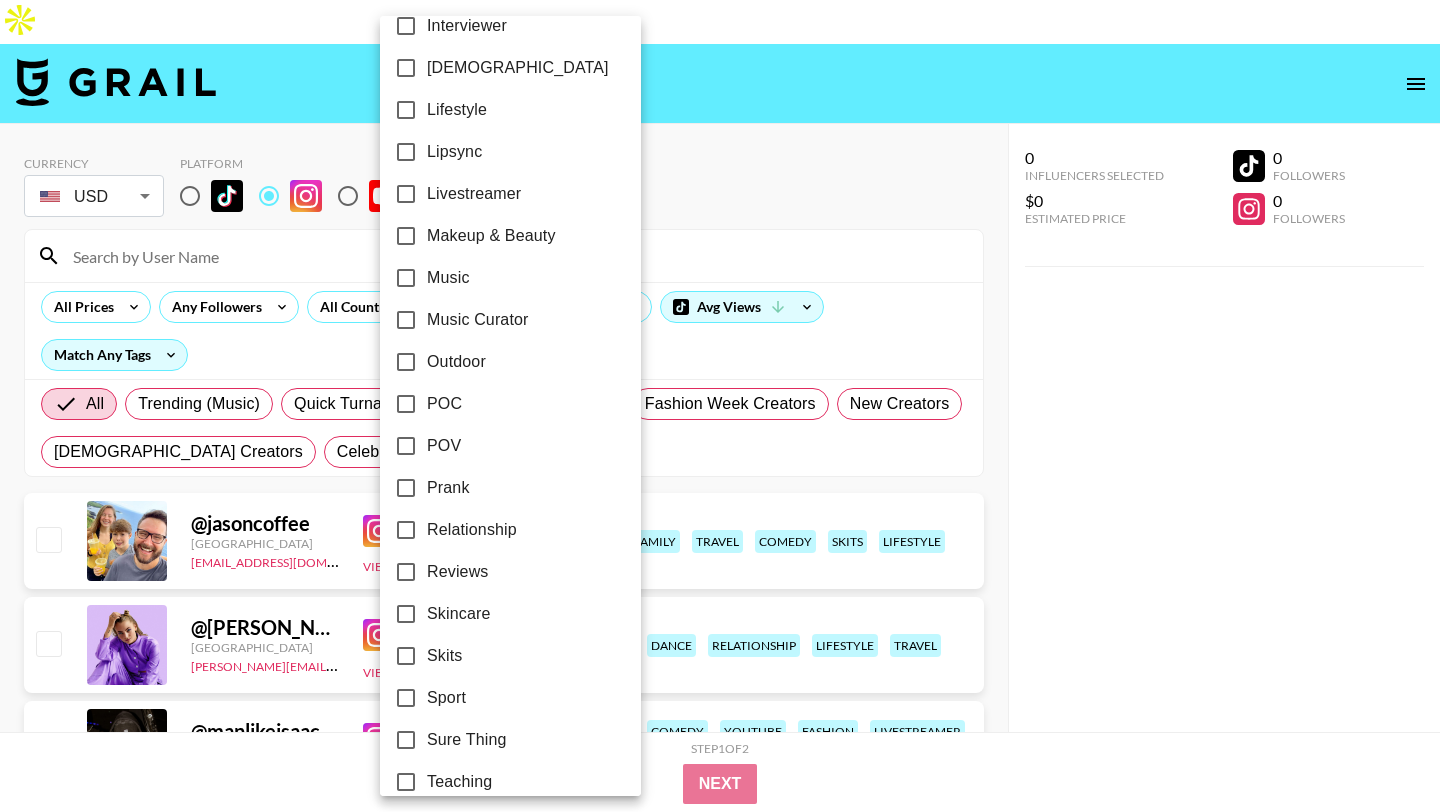 click on "POV" at bounding box center (497, 446) 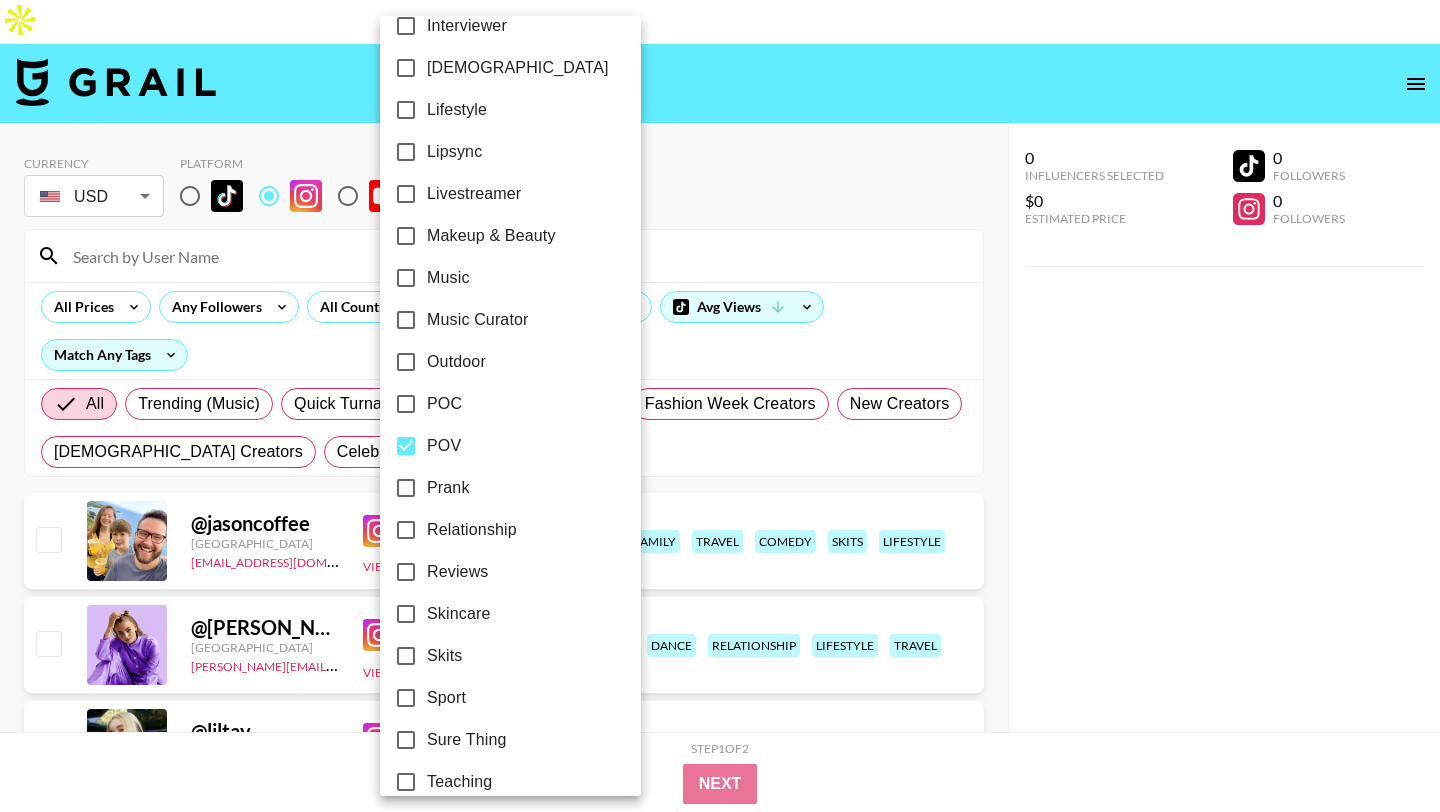 click at bounding box center (720, 406) 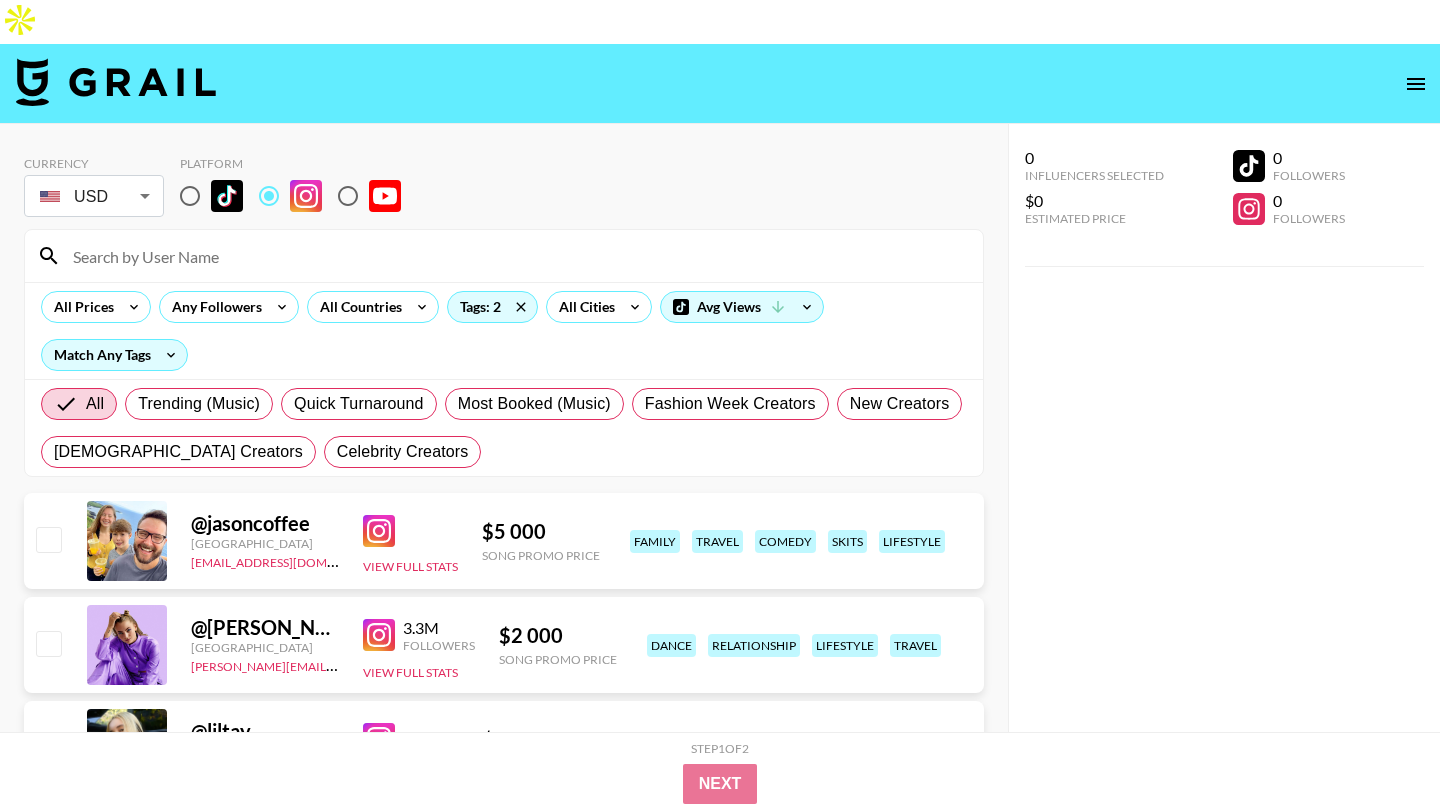 scroll, scrollTop: 13, scrollLeft: 0, axis: vertical 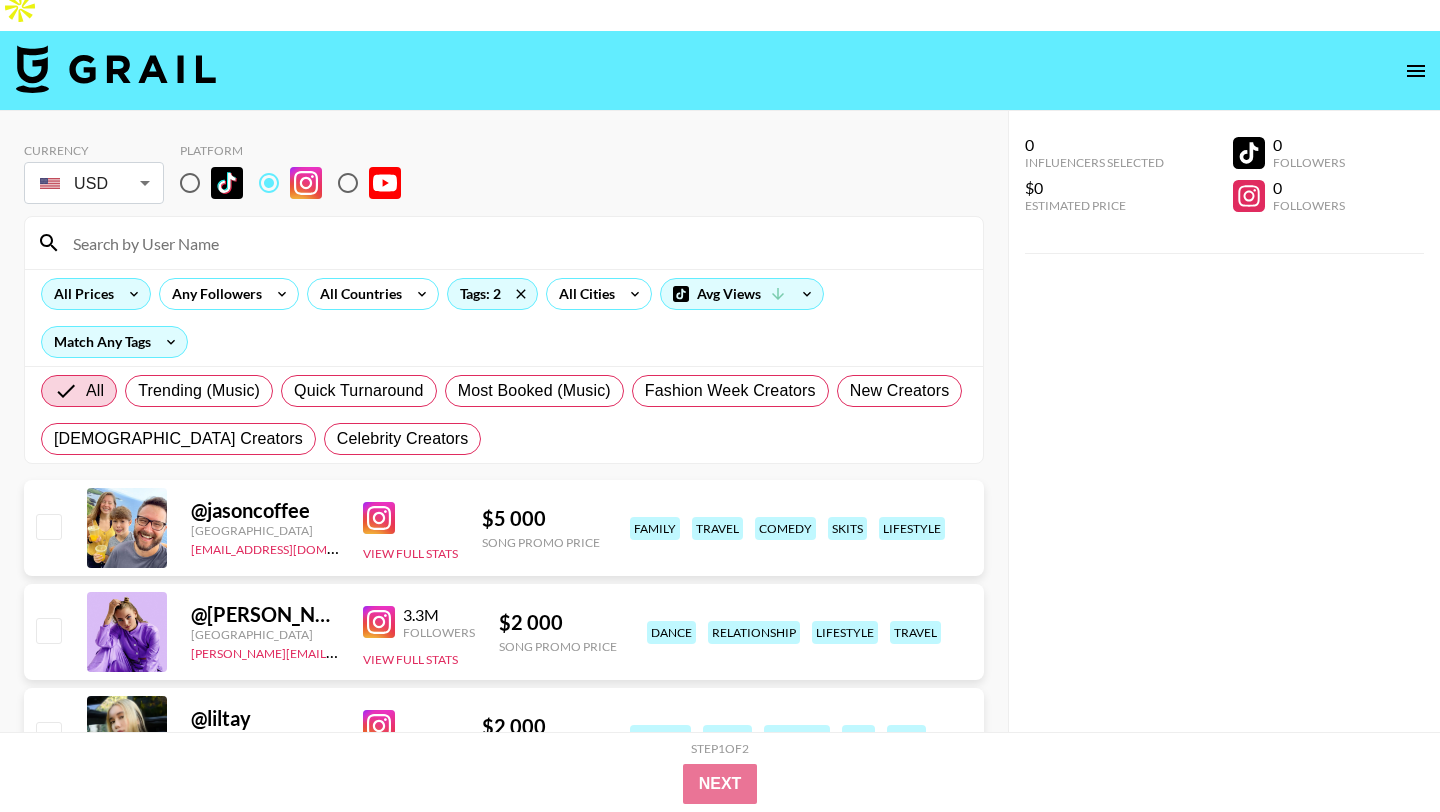 click 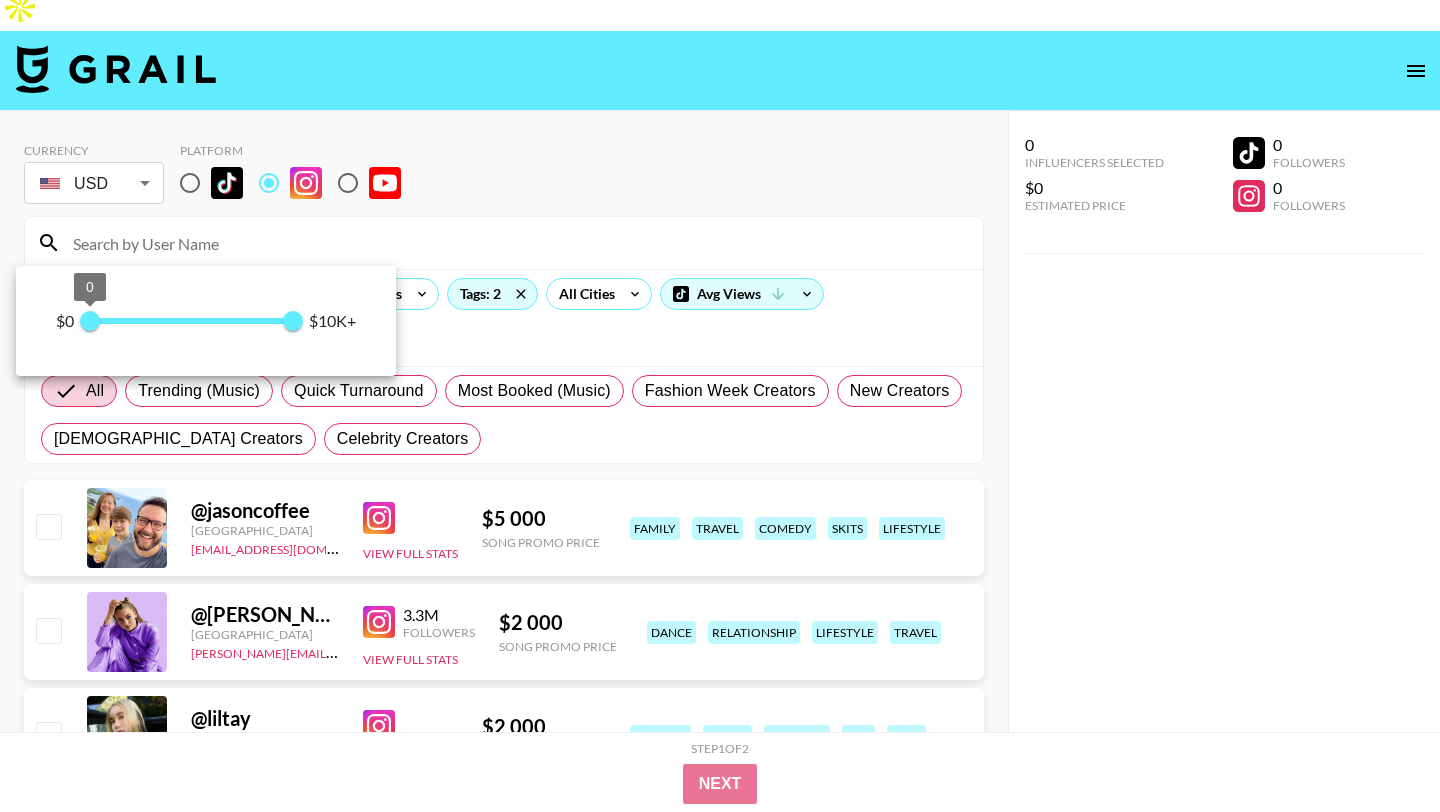 type on "500" 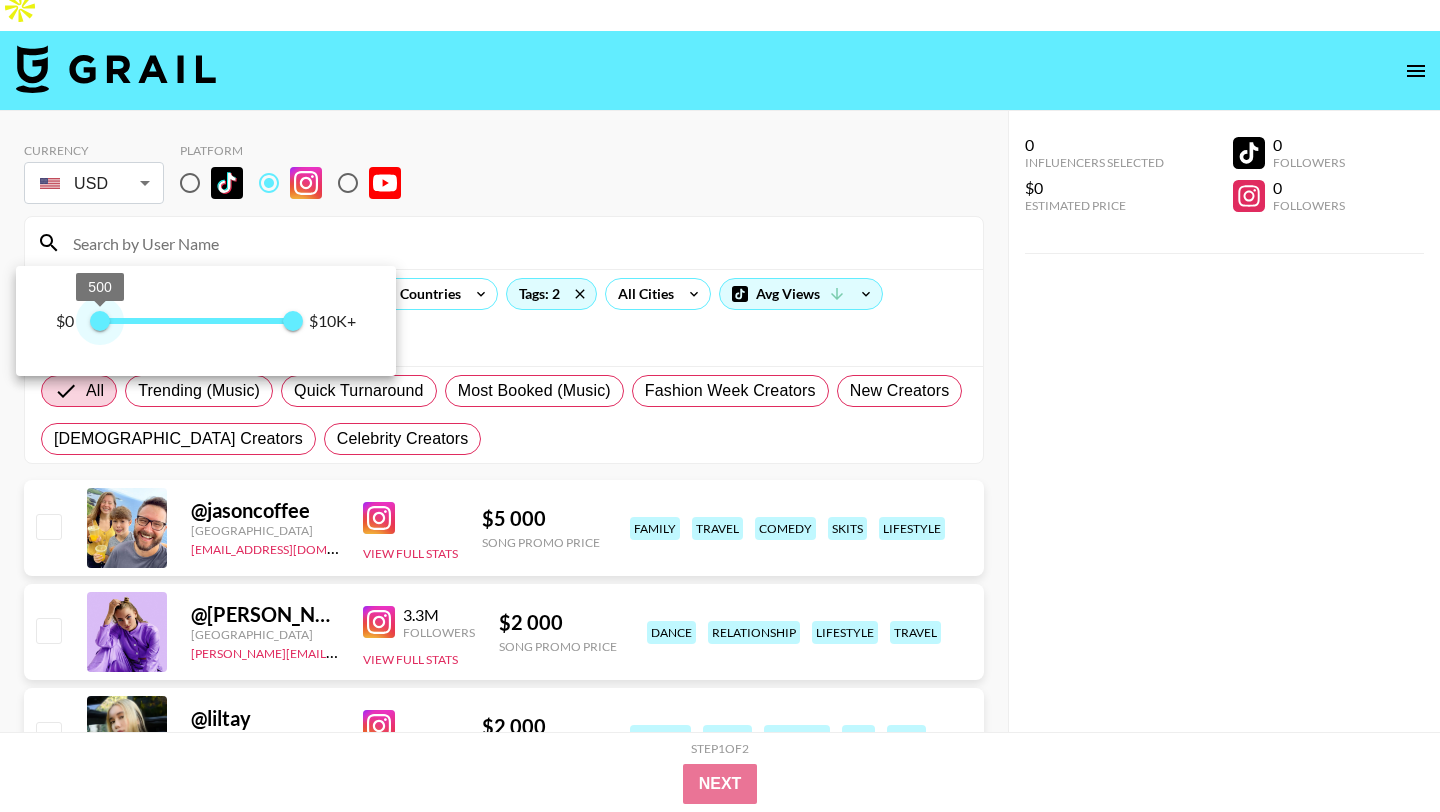 click on "500" at bounding box center [100, 321] 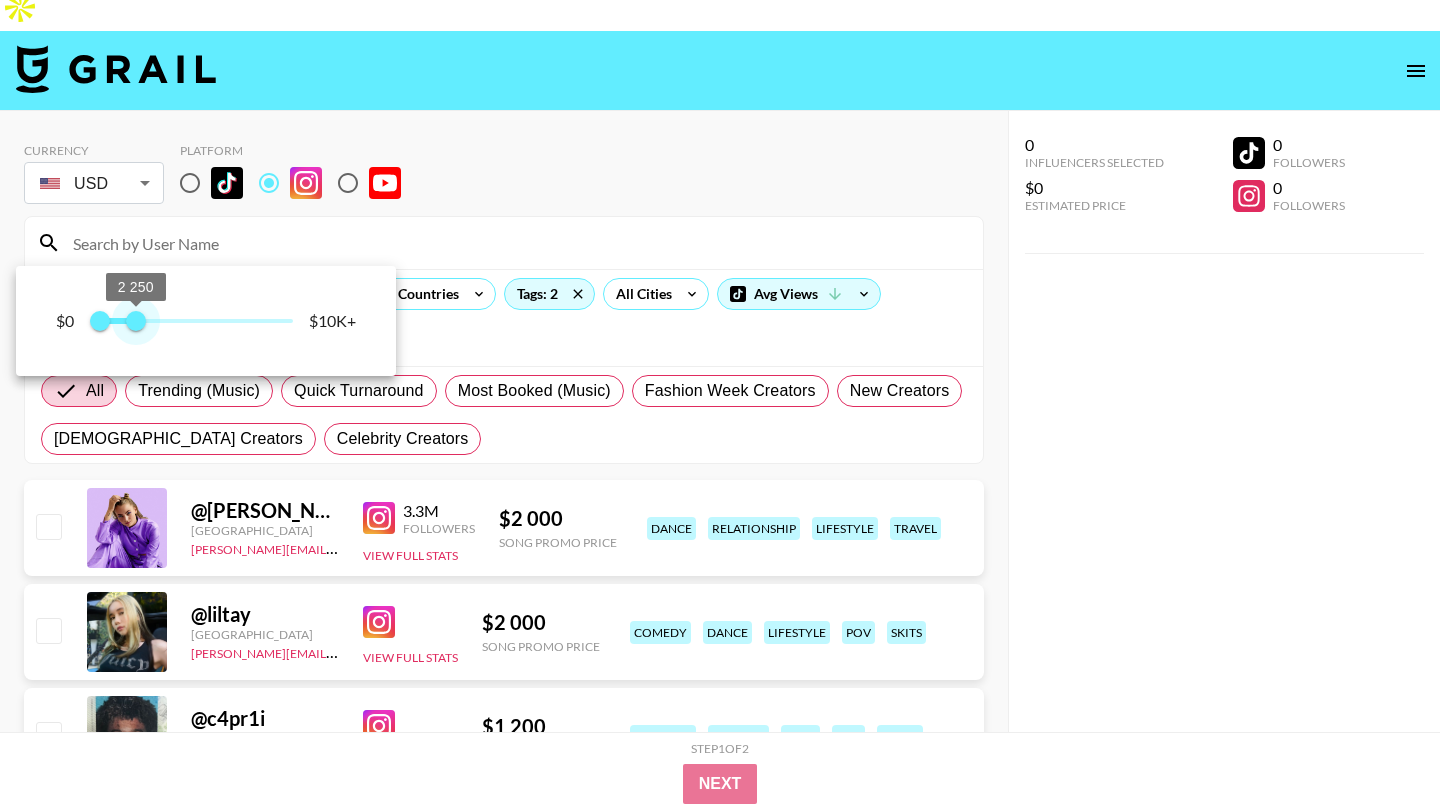 type on "2000" 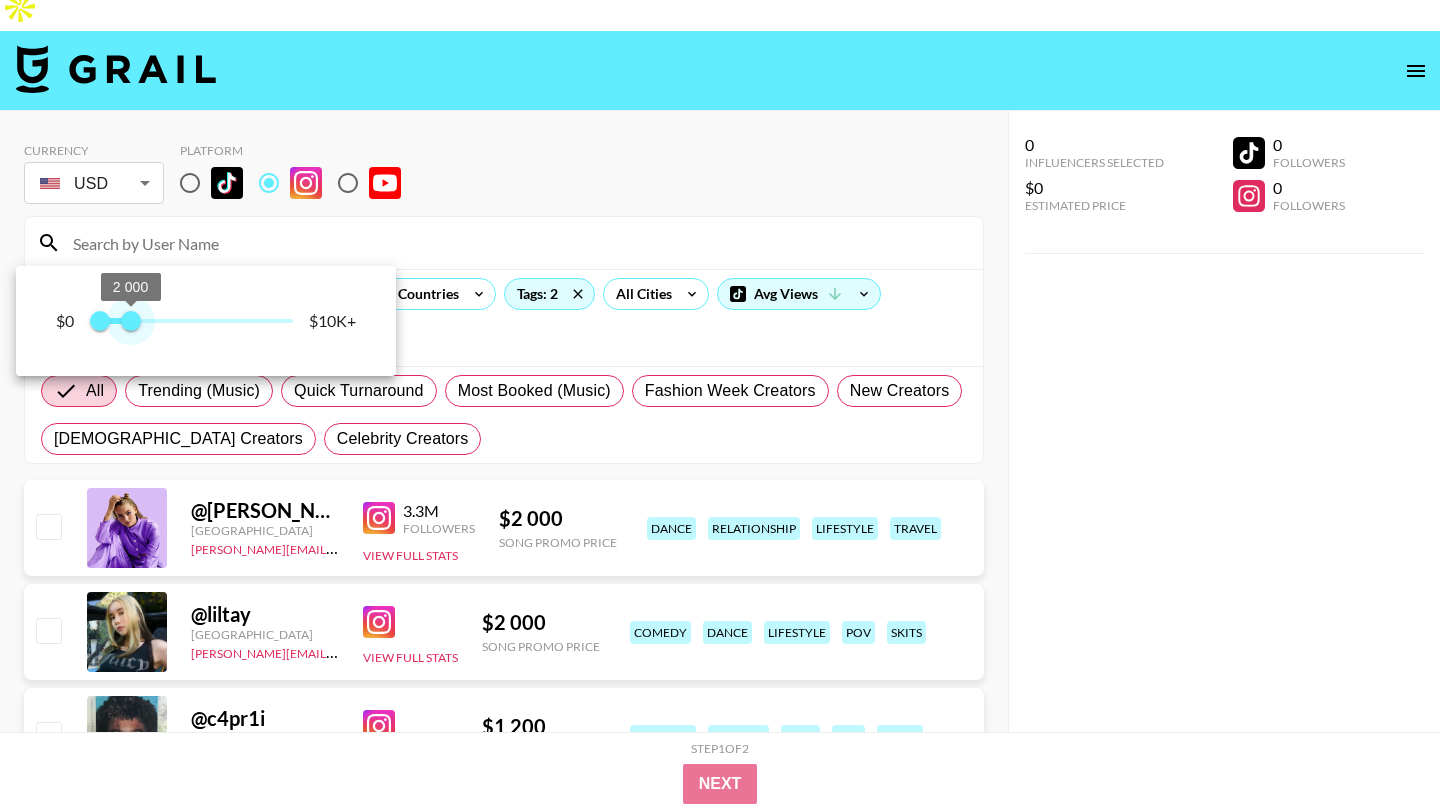 drag, startPoint x: 141, startPoint y: 324, endPoint x: 130, endPoint y: 323, distance: 11.045361 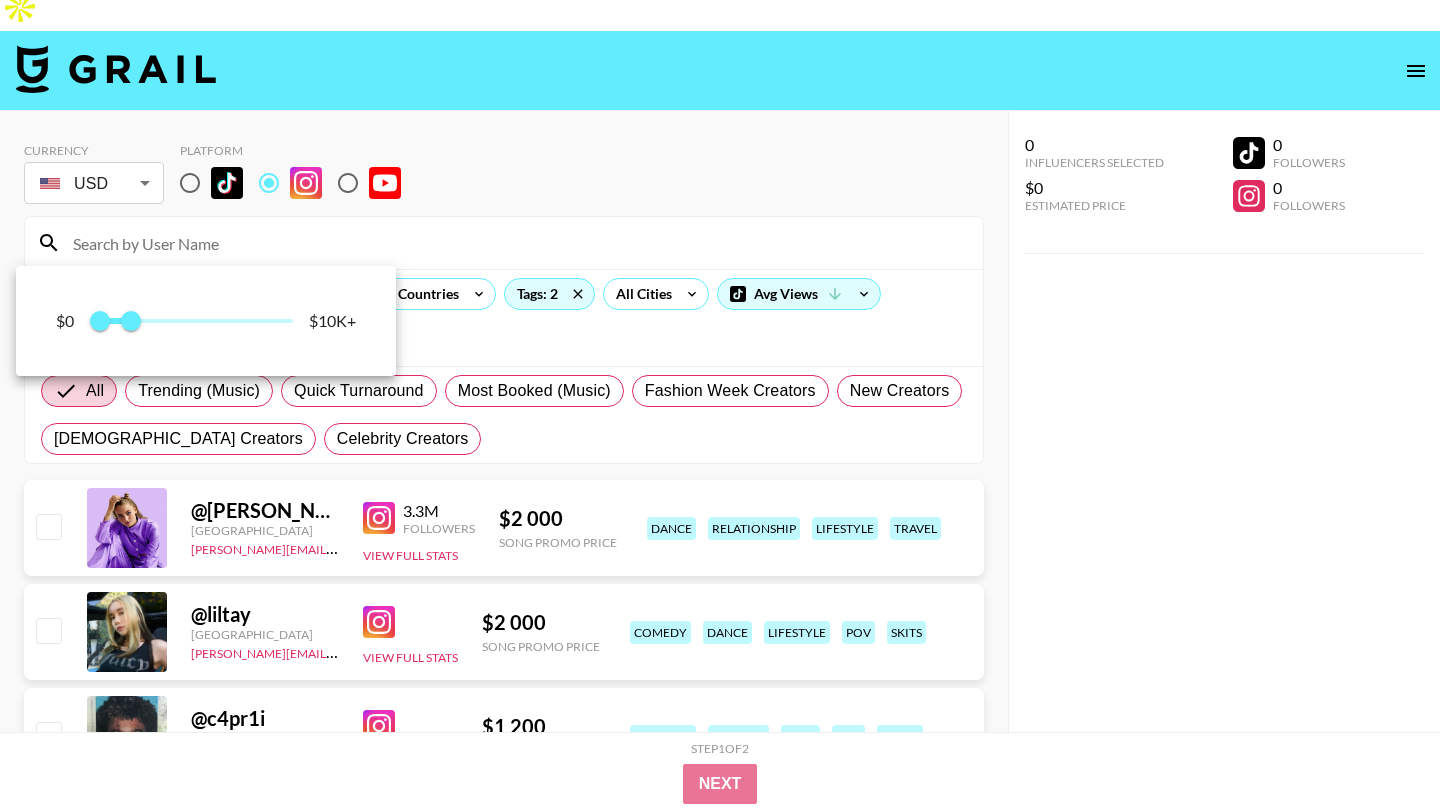 click at bounding box center (720, 406) 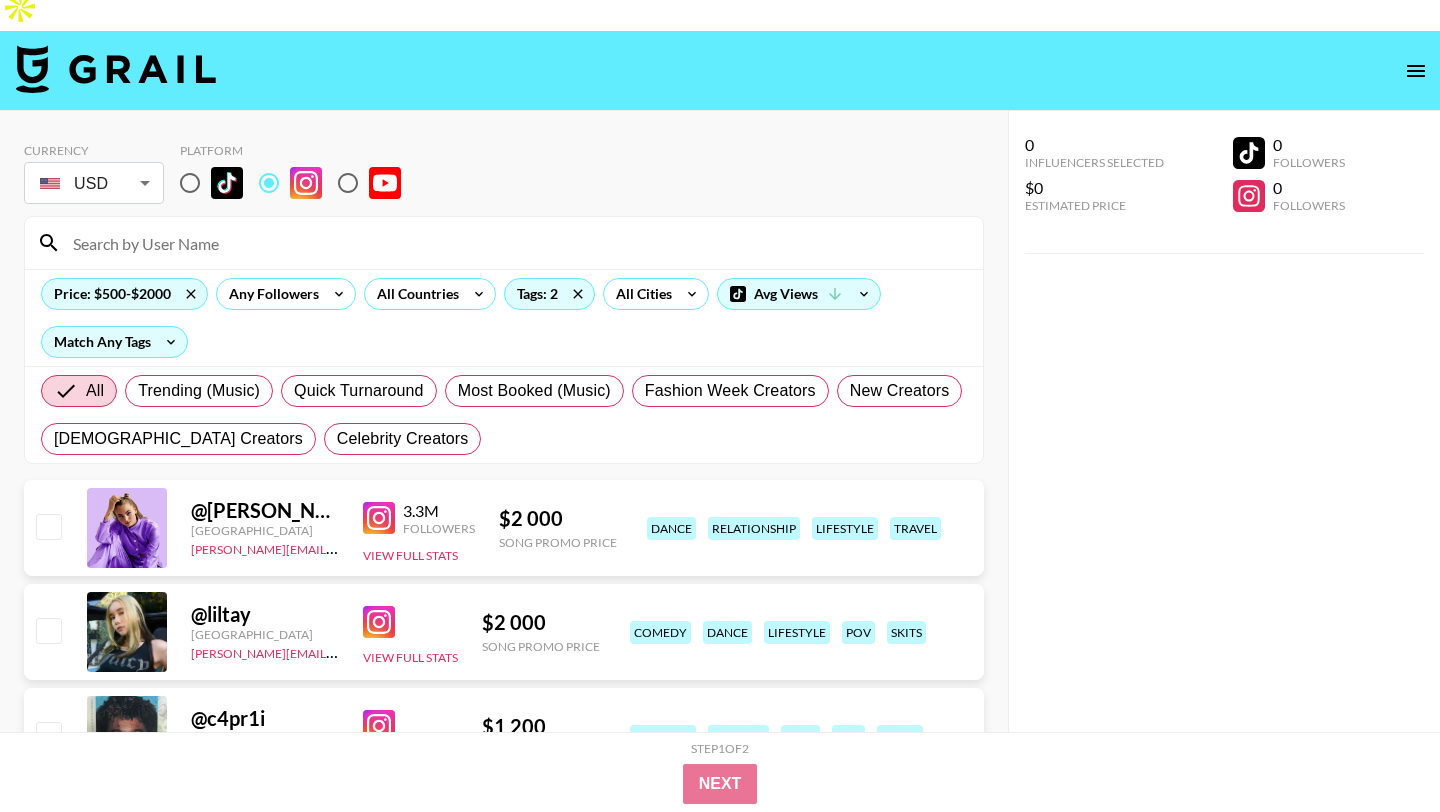 scroll, scrollTop: 37, scrollLeft: 0, axis: vertical 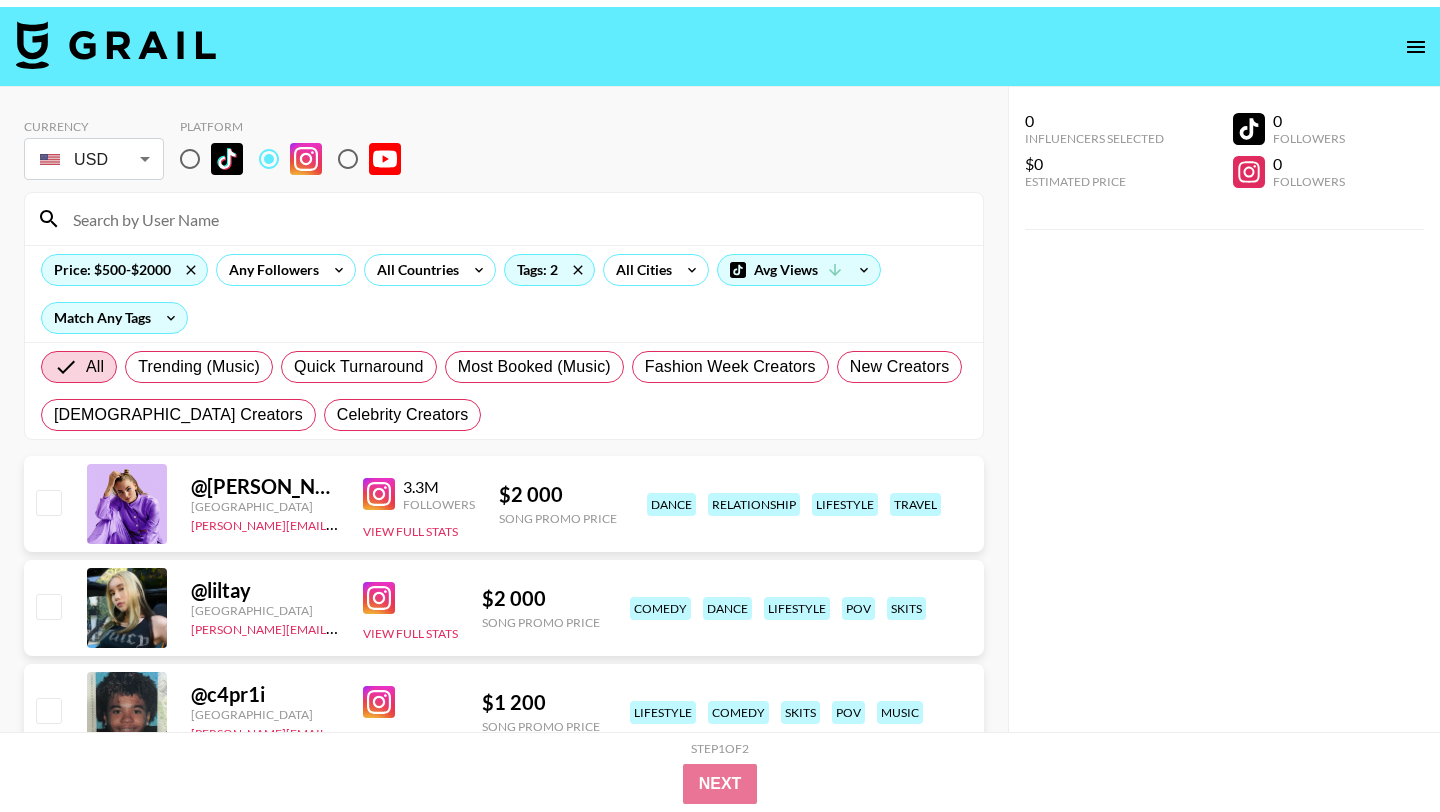 click at bounding box center (504, 219) 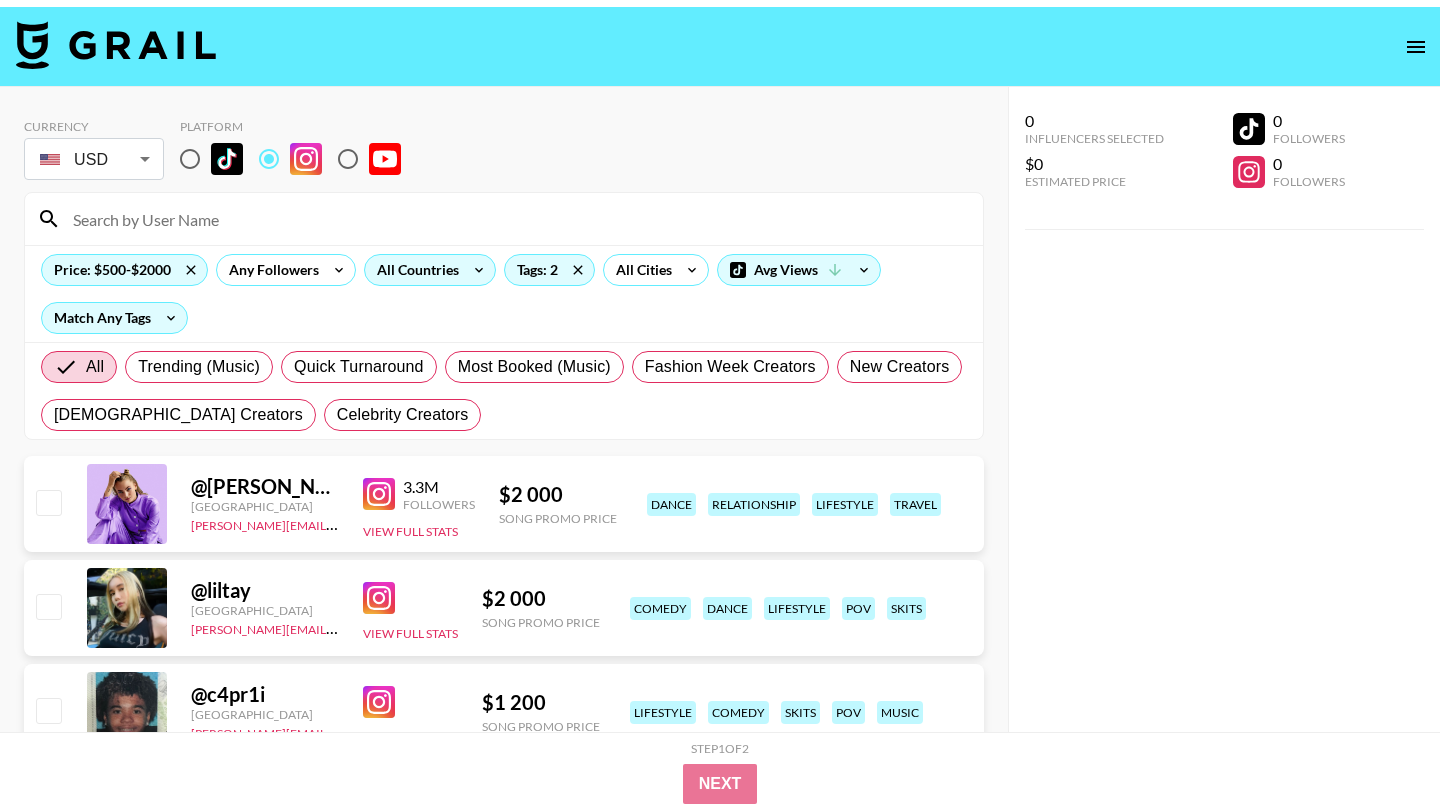 click on "All Countries" at bounding box center [414, 270] 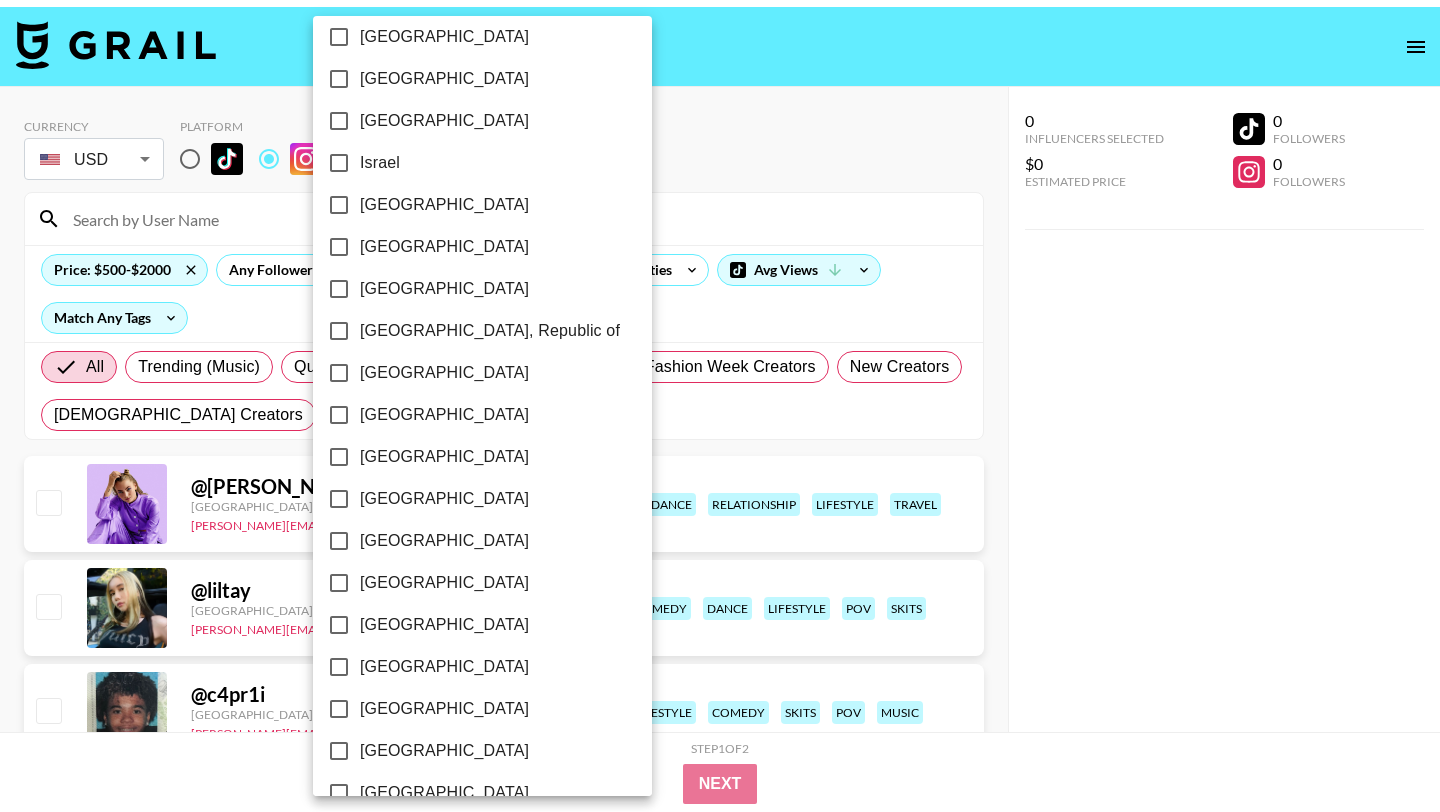 scroll, scrollTop: 793, scrollLeft: 0, axis: vertical 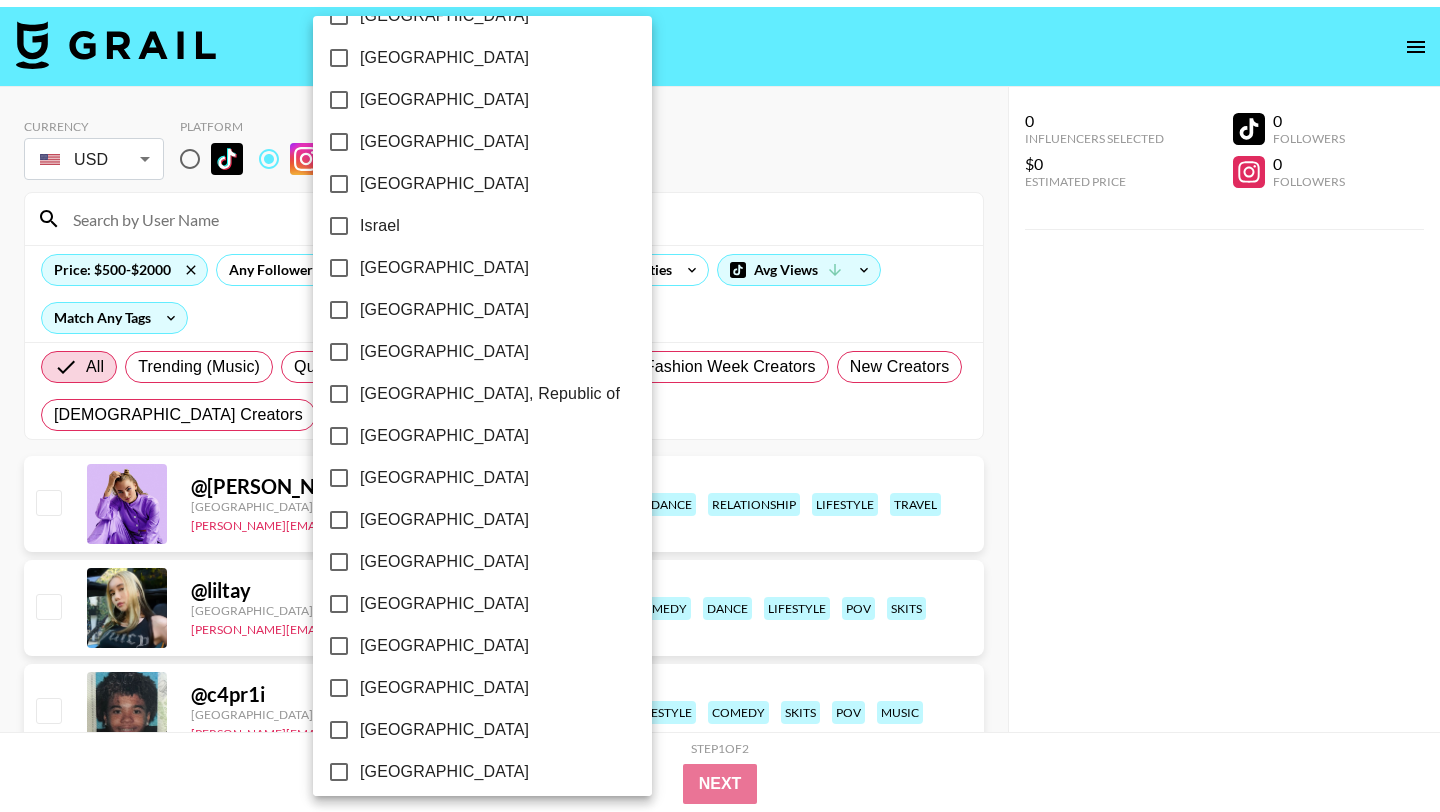 click on "[GEOGRAPHIC_DATA]" at bounding box center (469, 268) 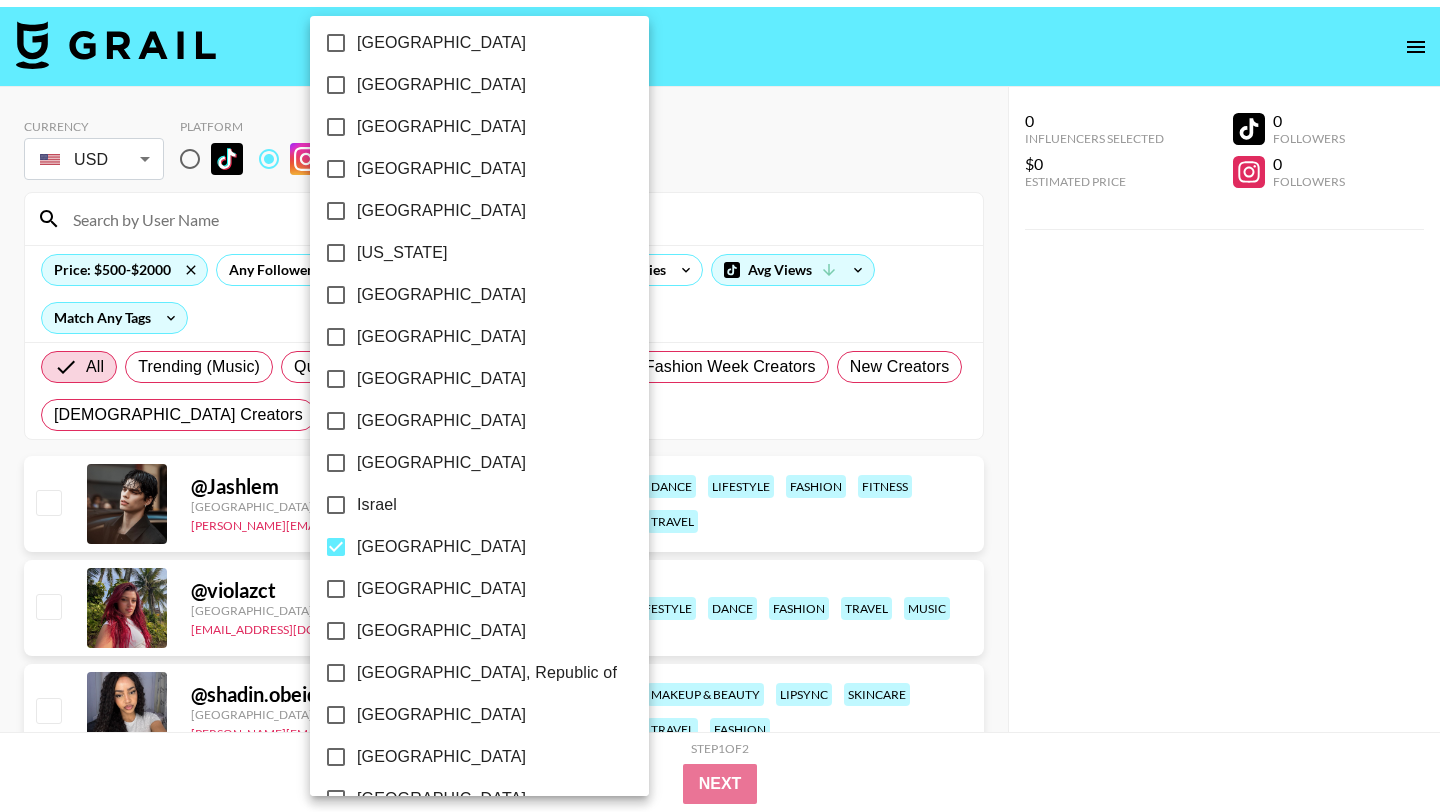scroll, scrollTop: 500, scrollLeft: 0, axis: vertical 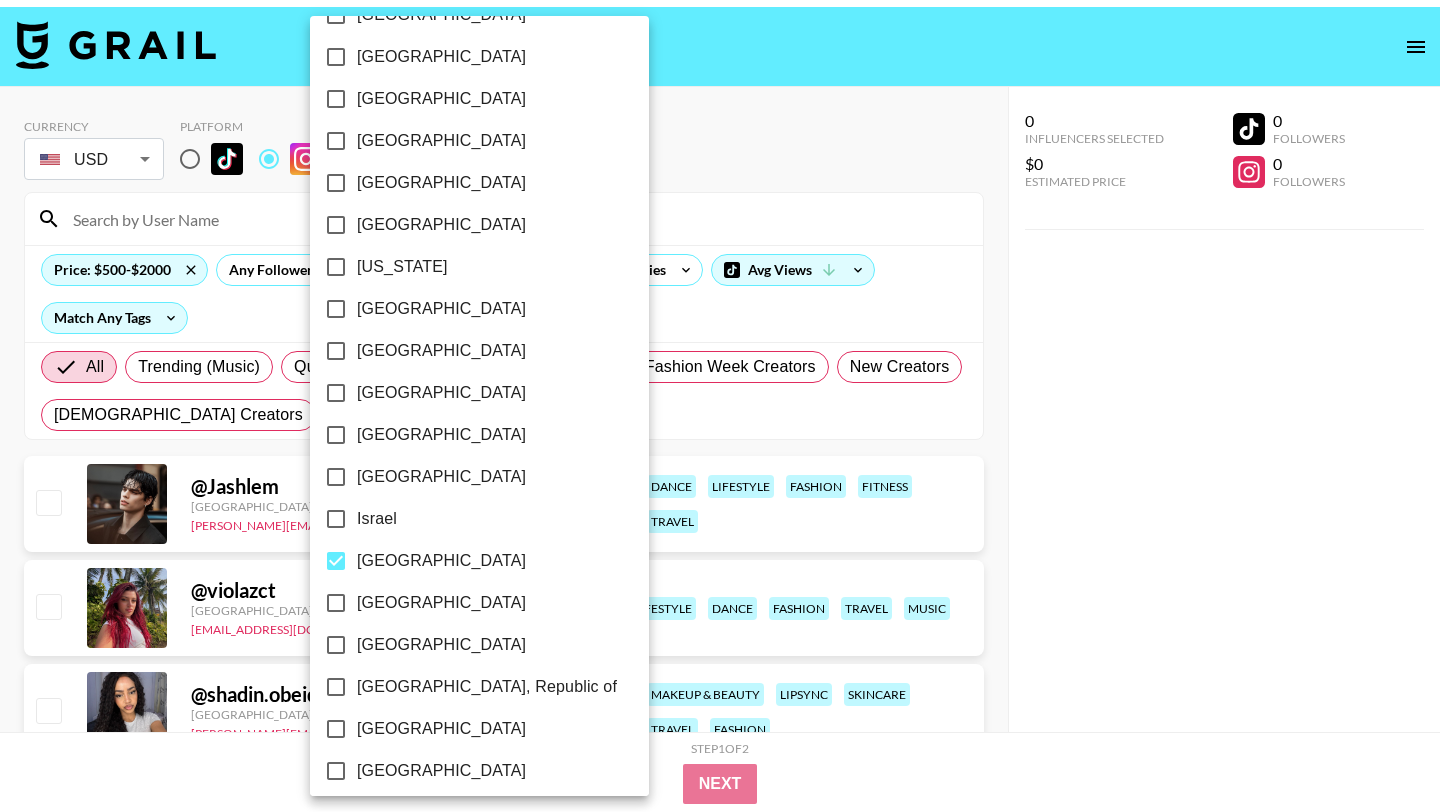 click on "[GEOGRAPHIC_DATA]" at bounding box center [466, 225] 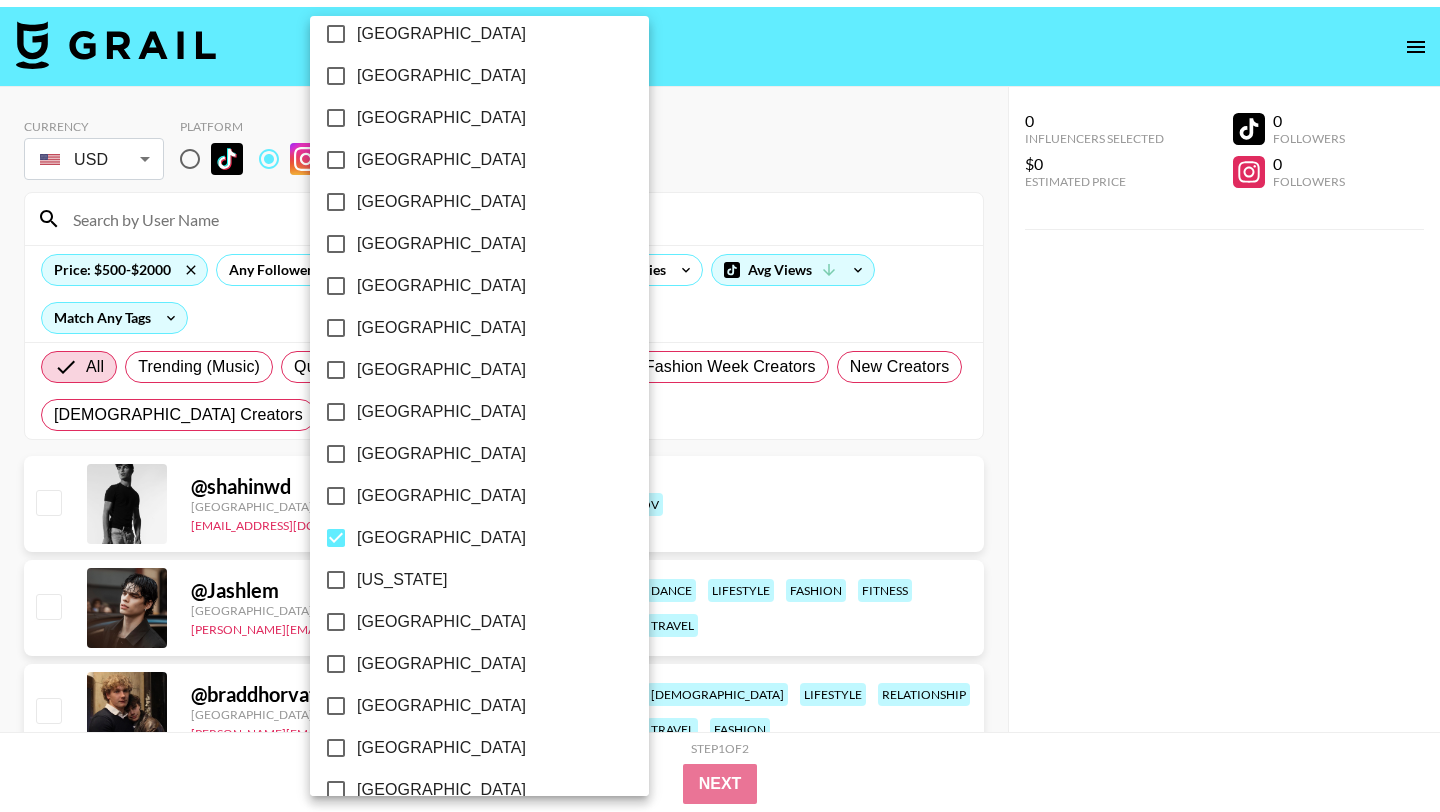 scroll, scrollTop: 357, scrollLeft: 0, axis: vertical 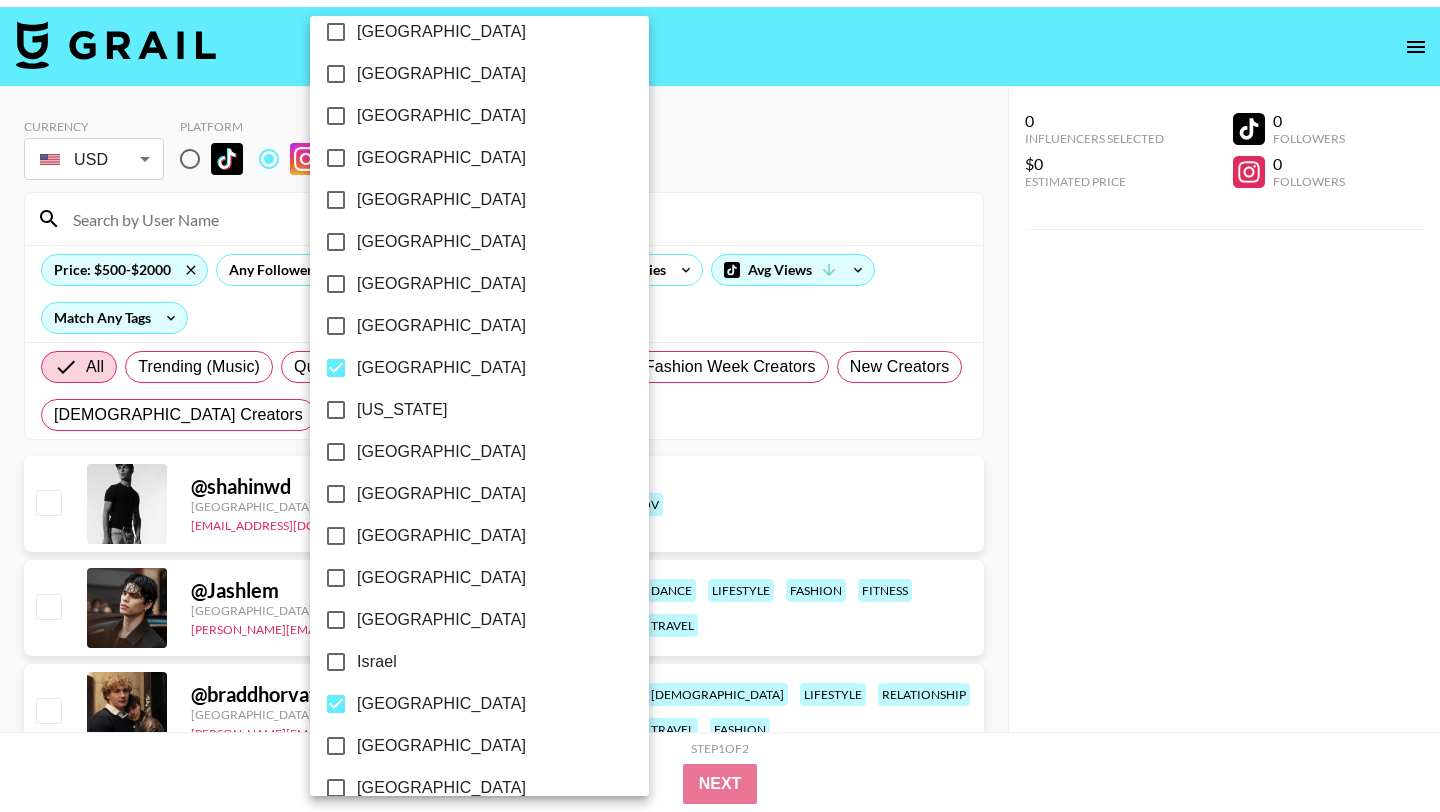 click on "[GEOGRAPHIC_DATA]" at bounding box center [441, 368] 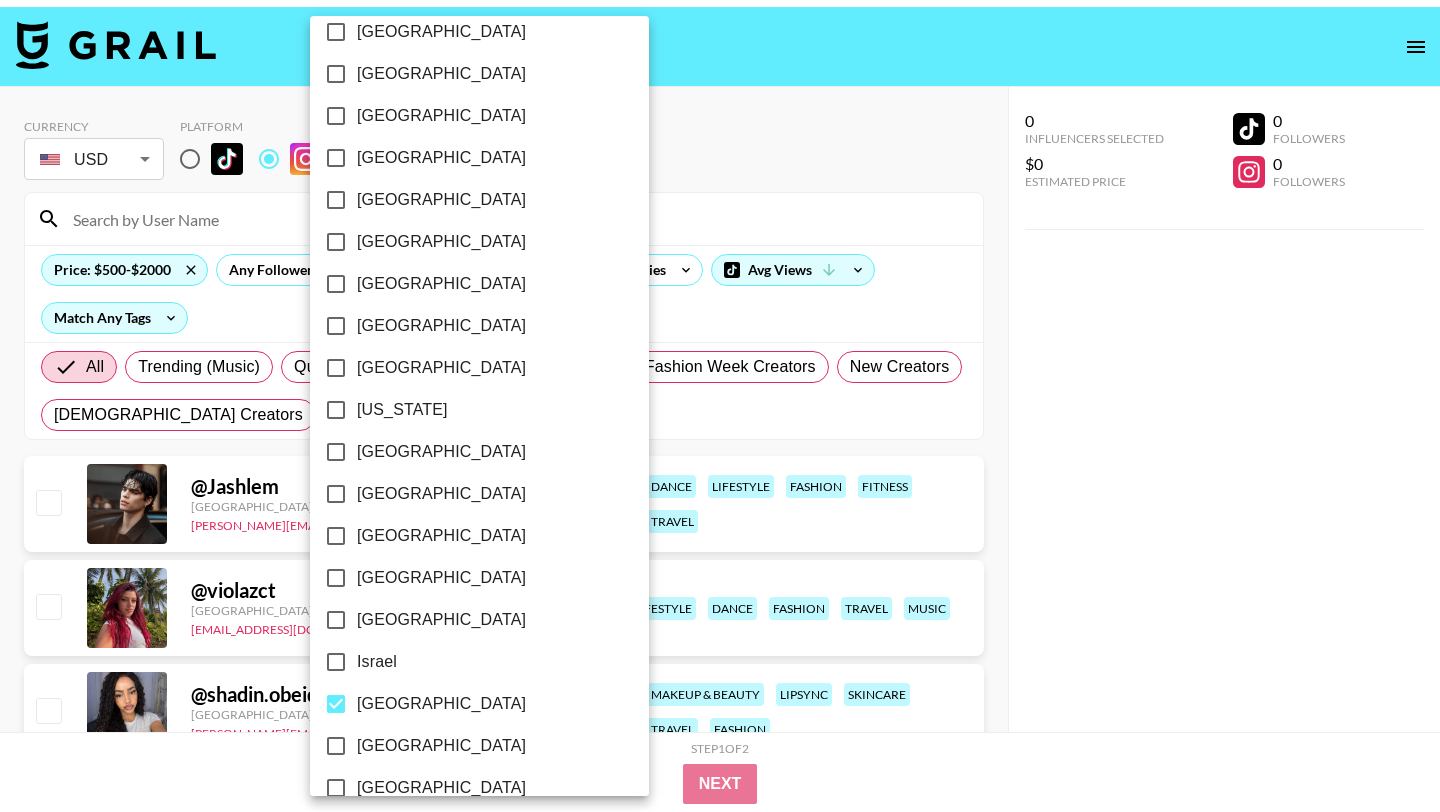 click on "[GEOGRAPHIC_DATA]" at bounding box center [441, 704] 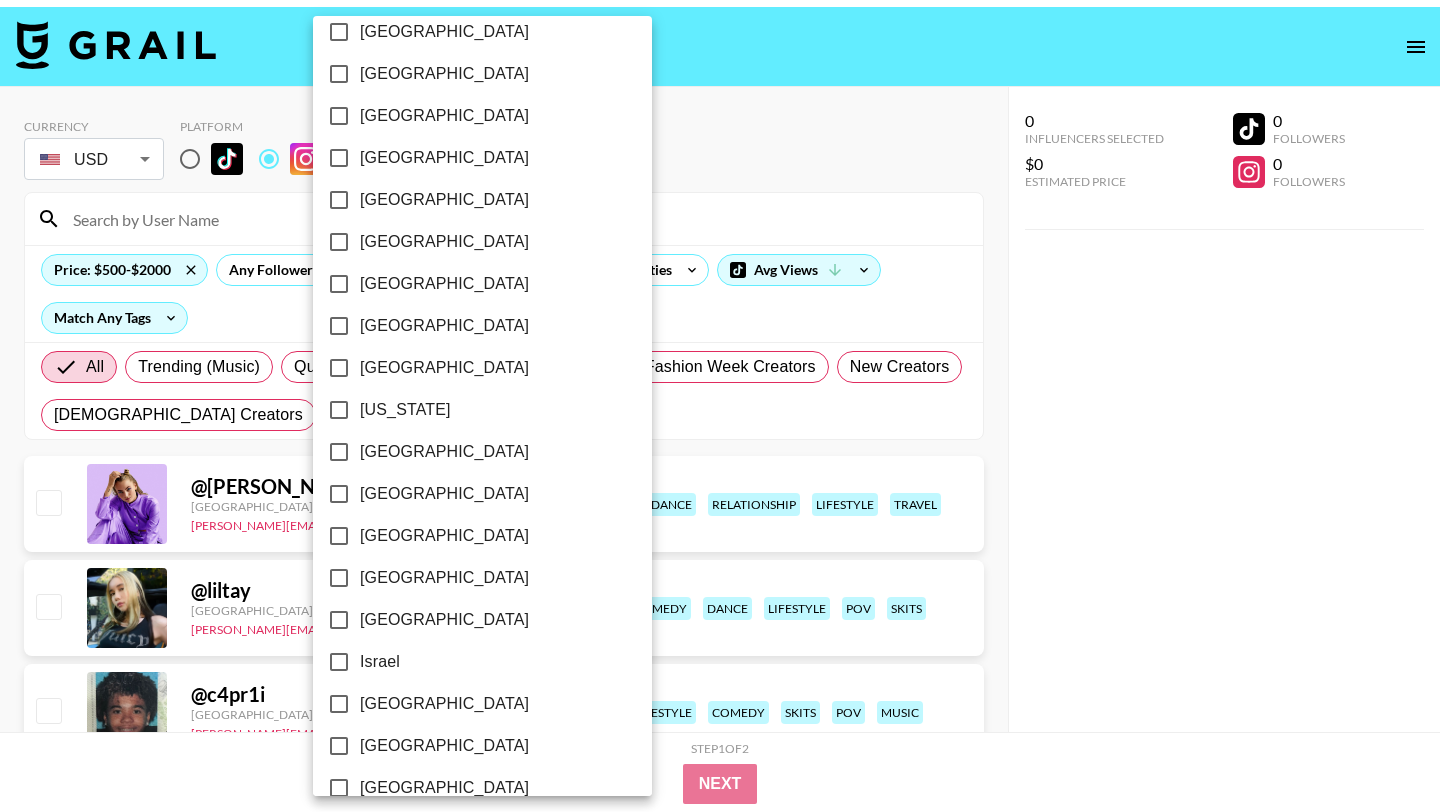 click at bounding box center (720, 406) 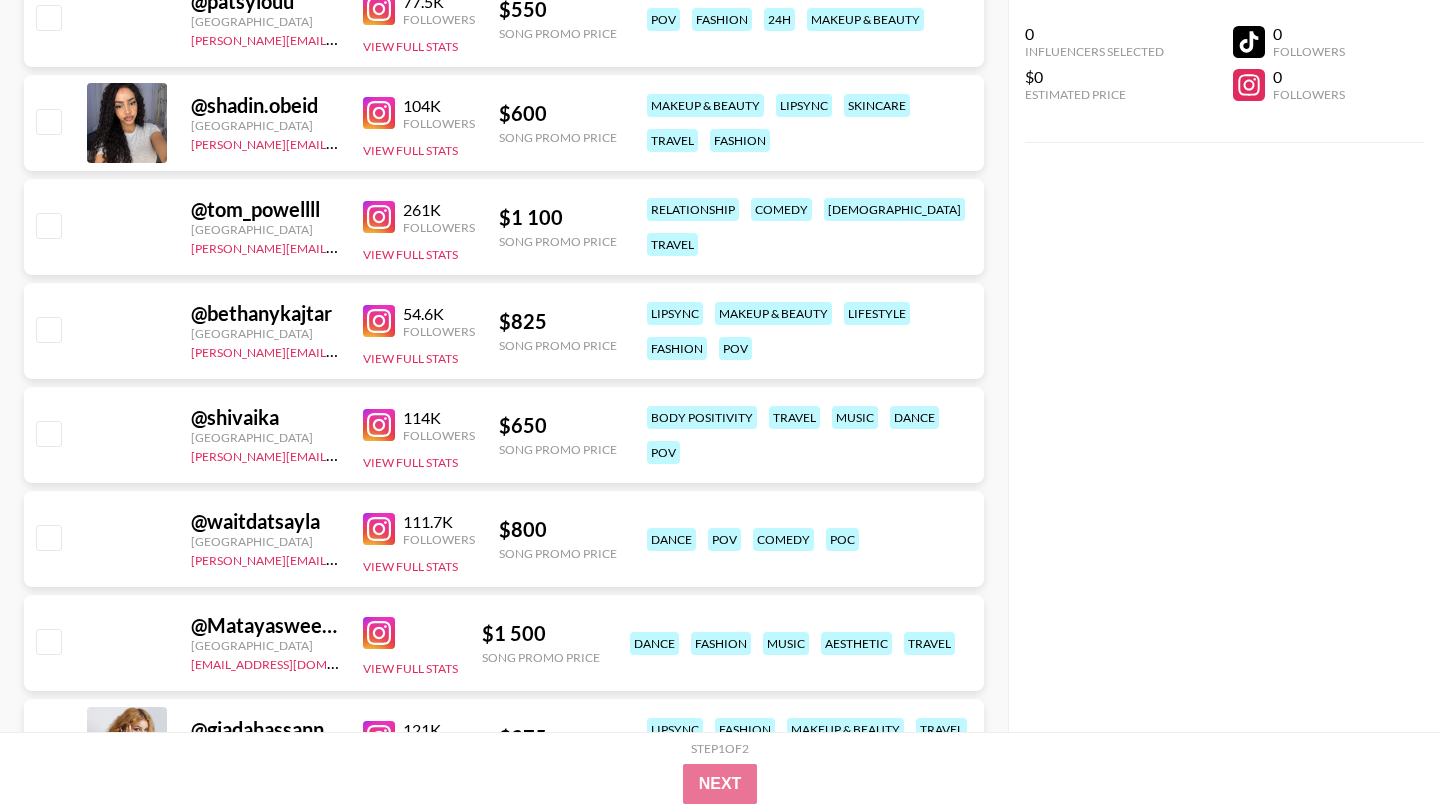 scroll, scrollTop: 11271, scrollLeft: 0, axis: vertical 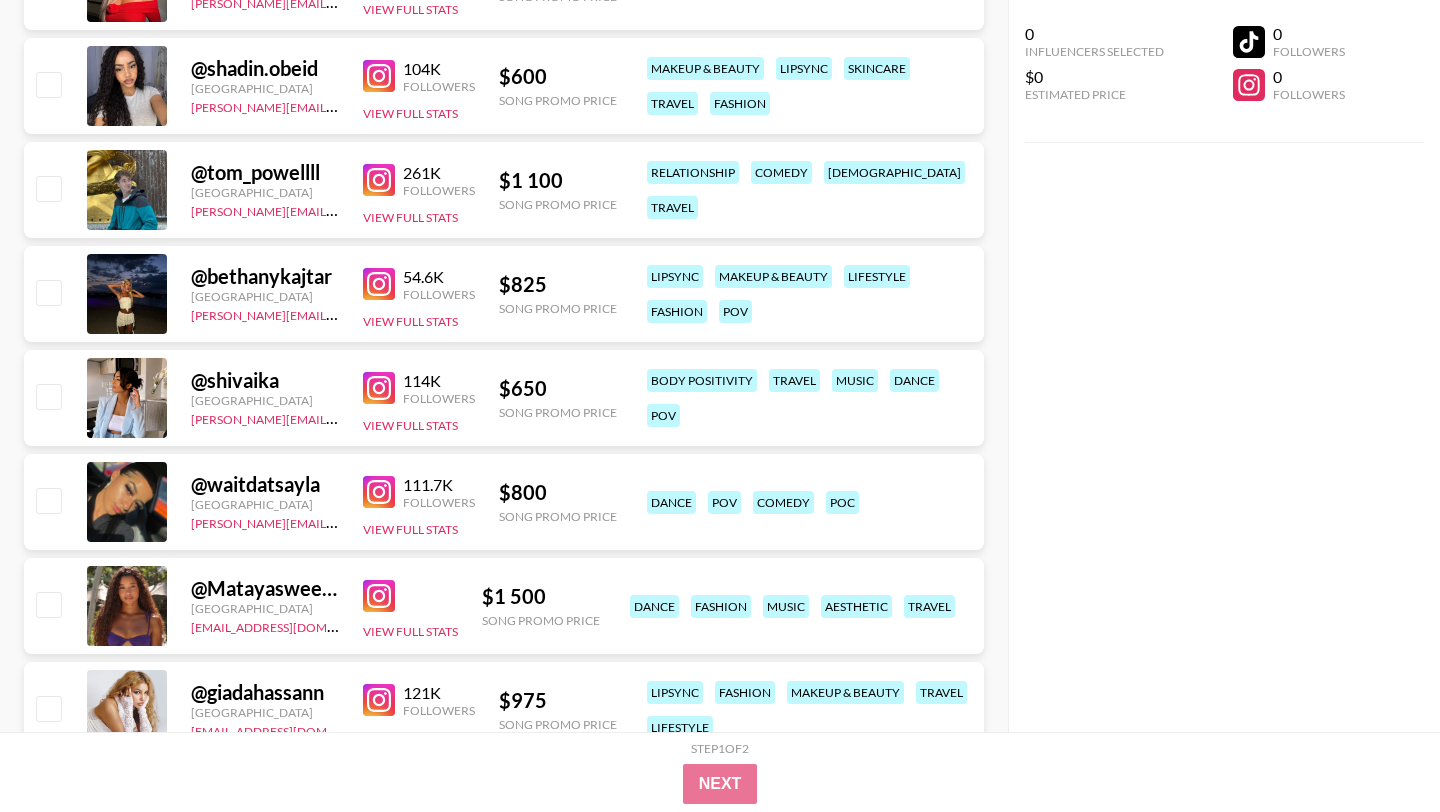 click at bounding box center (379, 596) 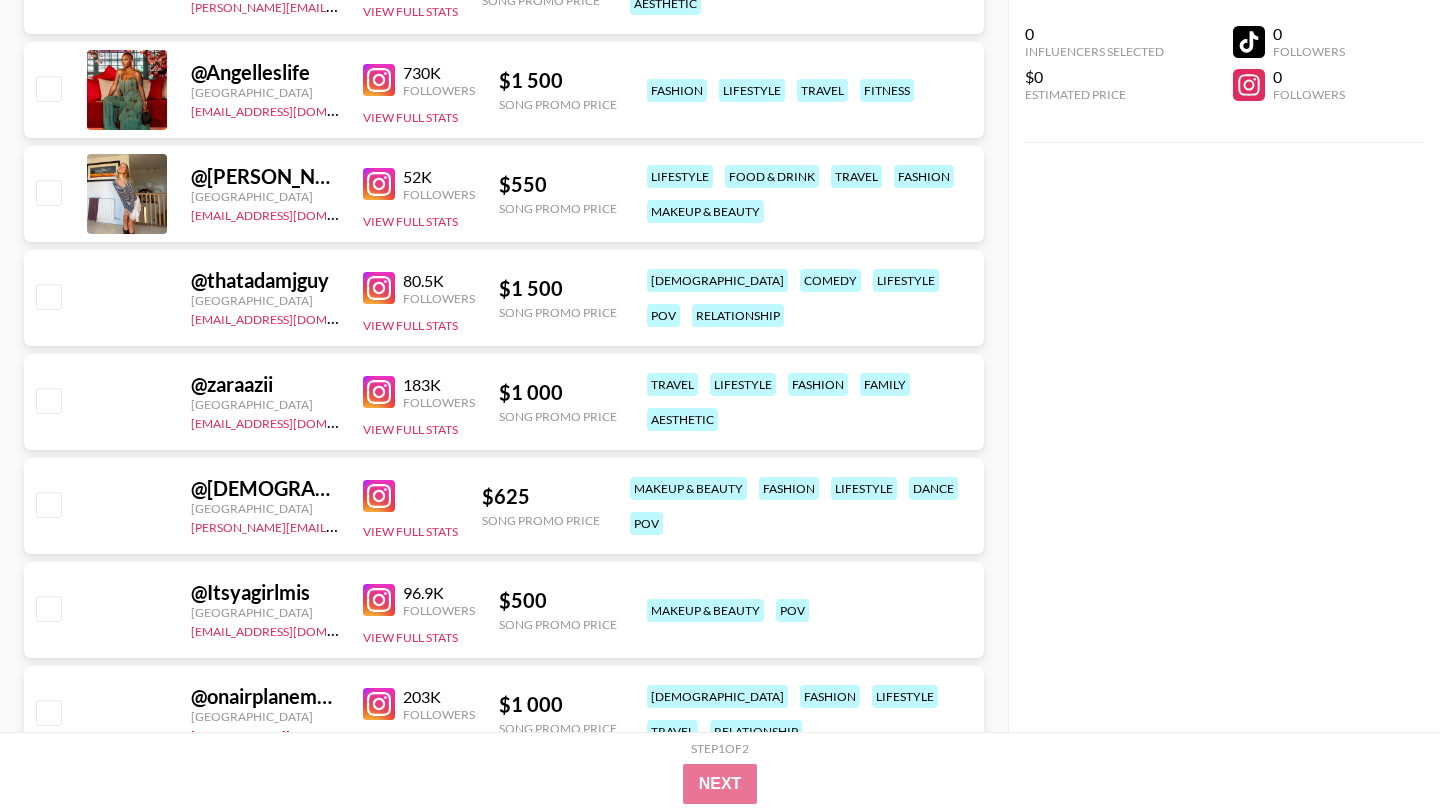 scroll, scrollTop: 16449, scrollLeft: 0, axis: vertical 